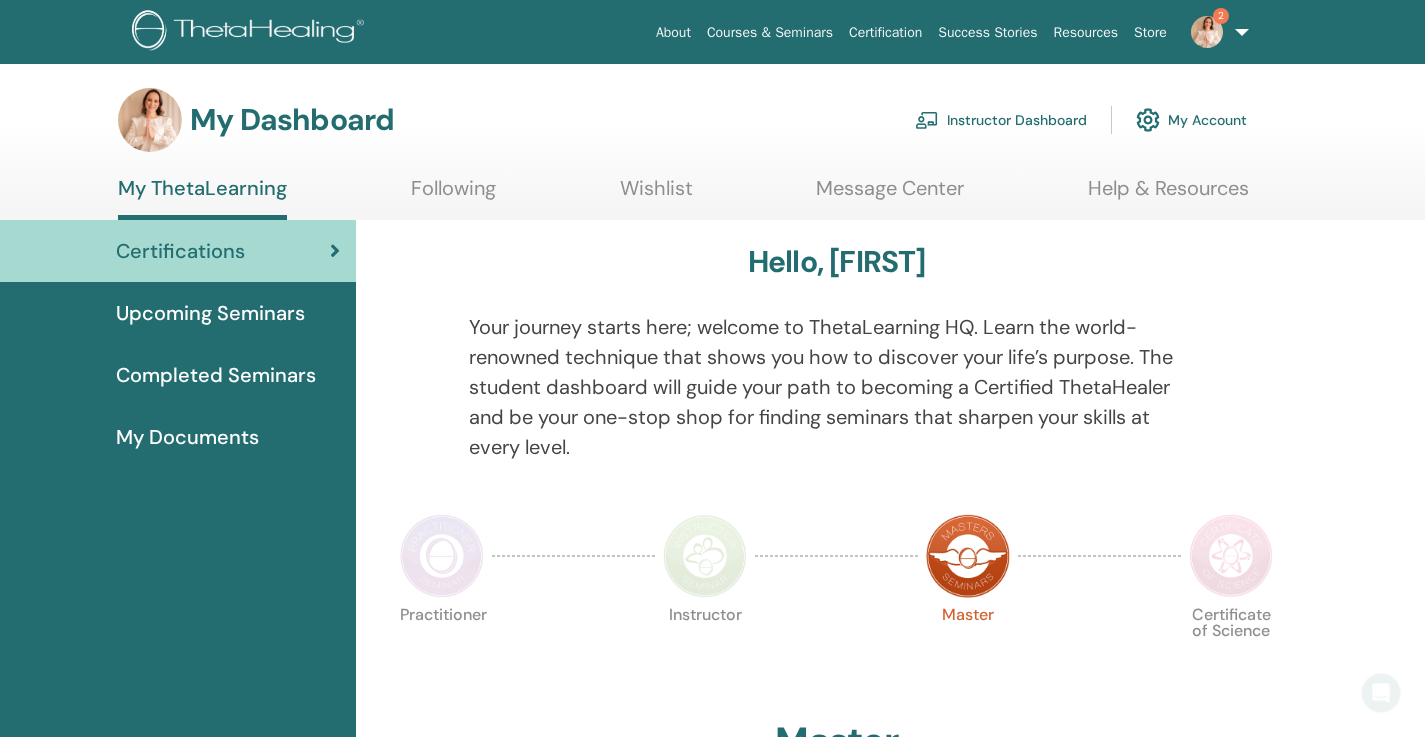 scroll, scrollTop: 0, scrollLeft: 0, axis: both 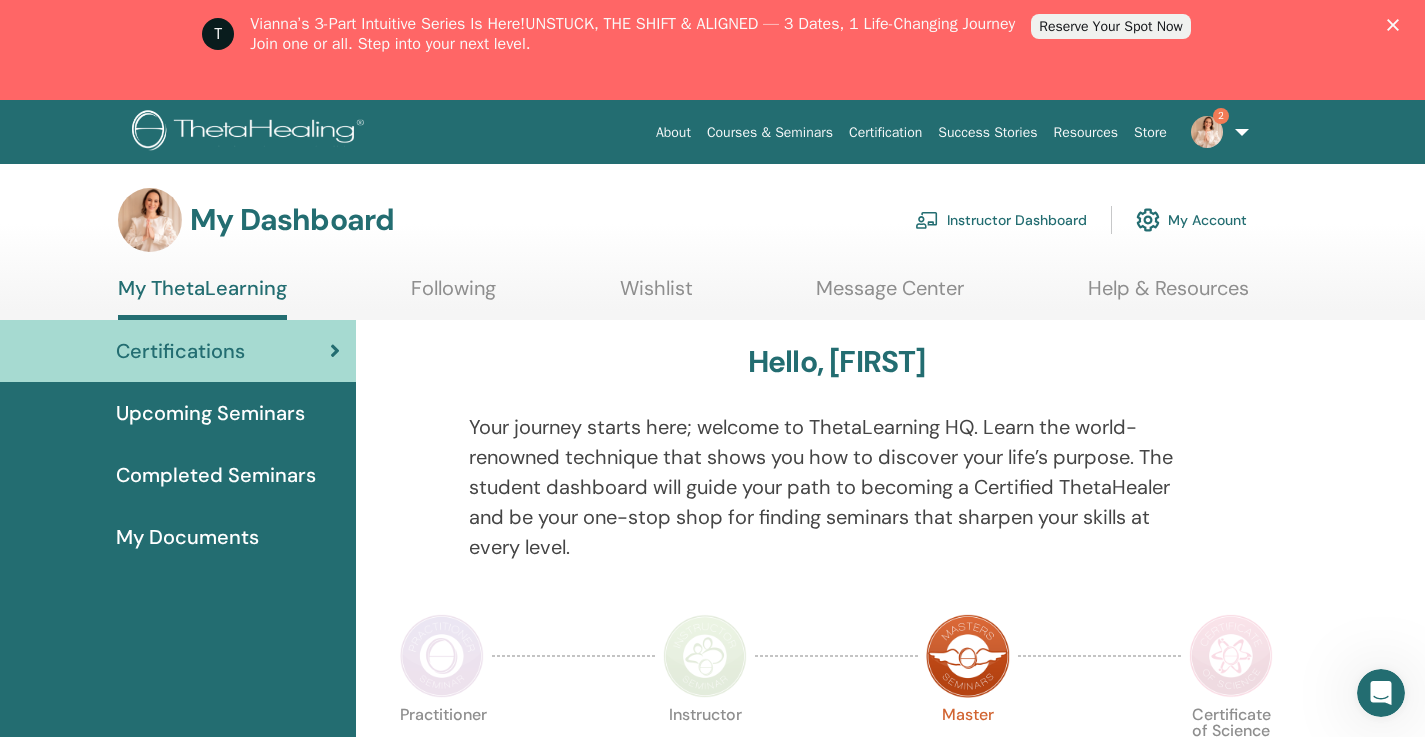 click on "About
Courses & Seminars
Certification
Success Stories
Resources
Store
2
YB Yara Borghi Campi My ThetaLearning My ThetaHealers My Seminars Wishlist Become a Practitioner Notifications 2 Messages My Theta Account Support Logout" 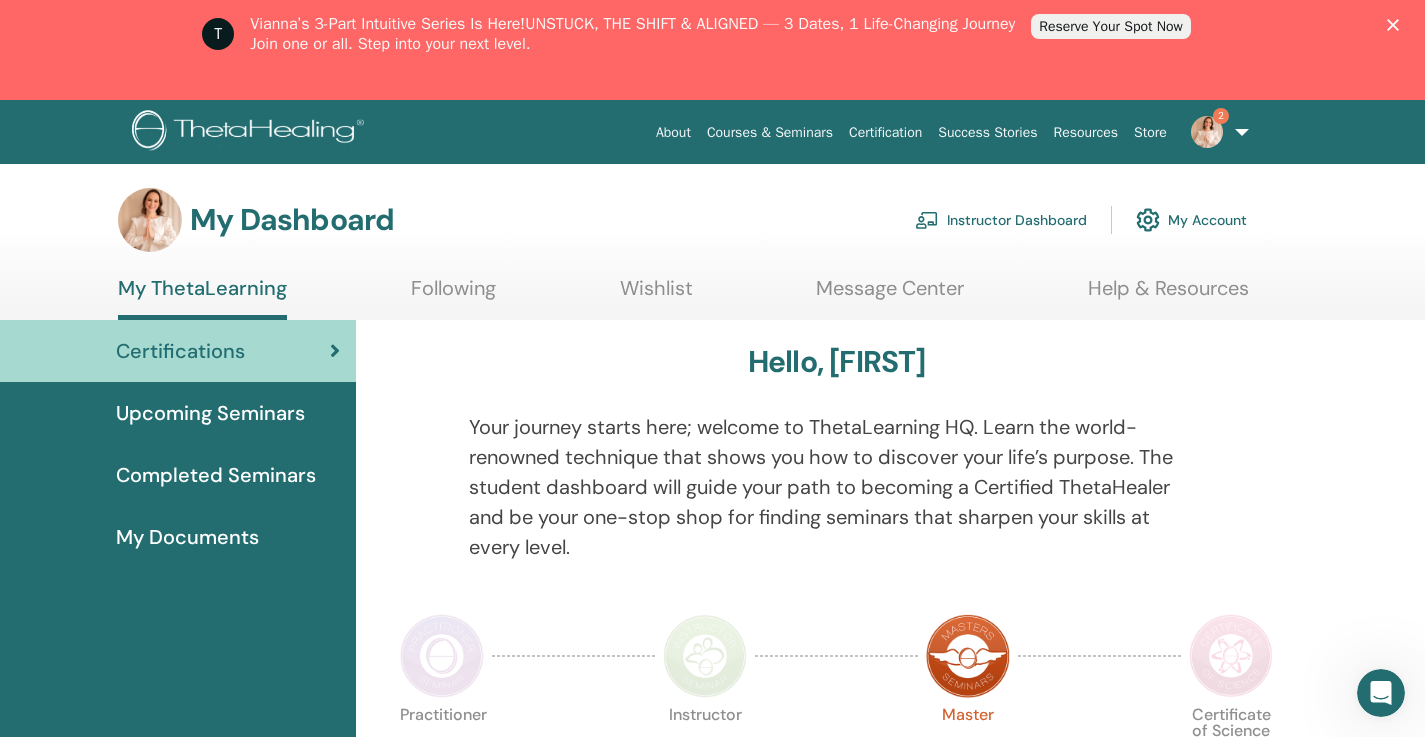 click 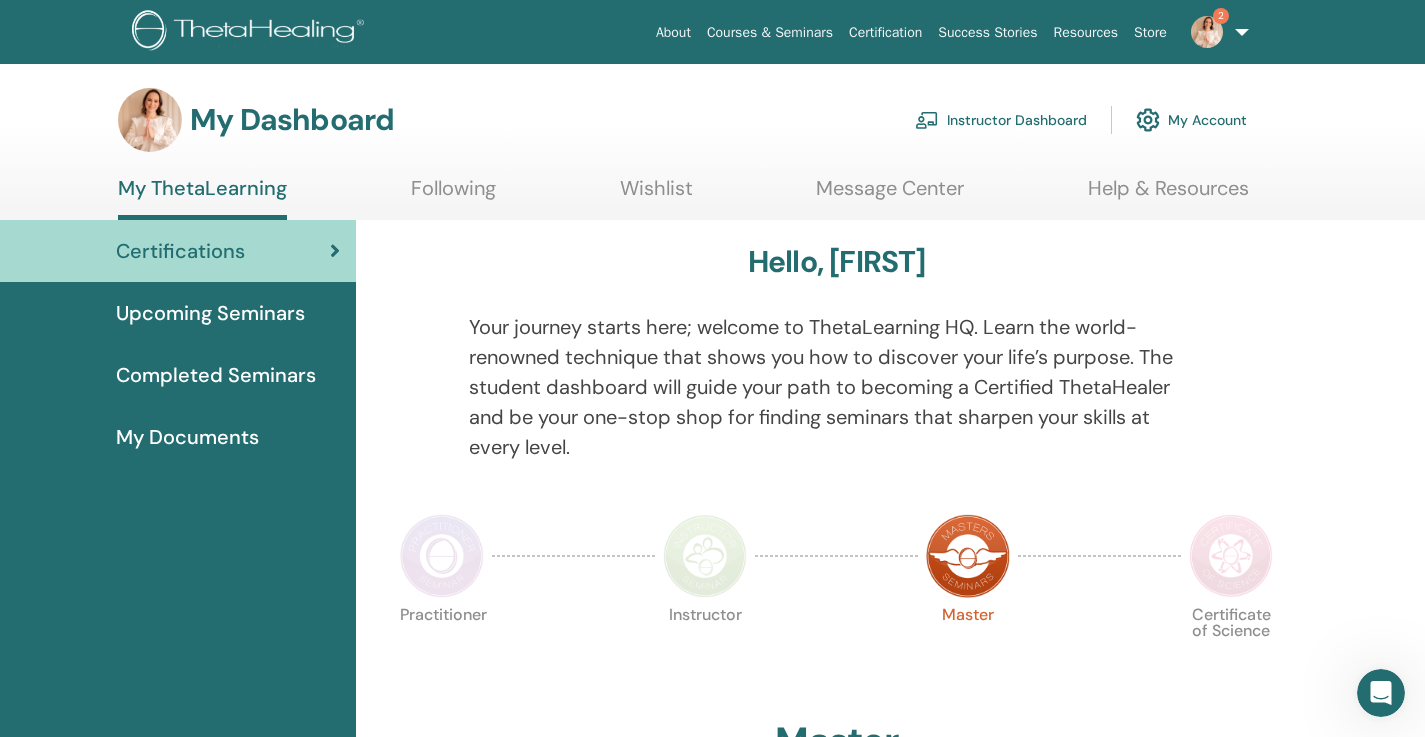 click on "Instructor Dashboard" 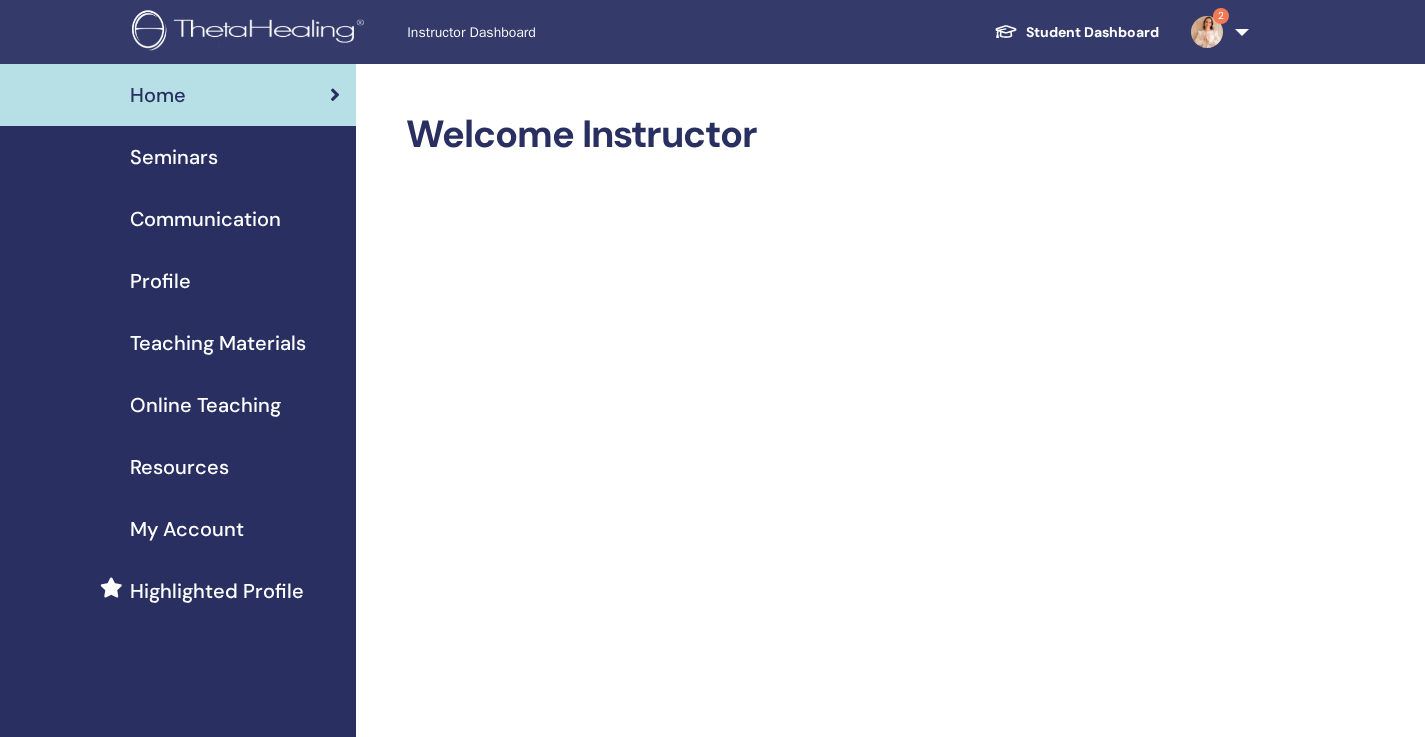 scroll, scrollTop: 0, scrollLeft: 0, axis: both 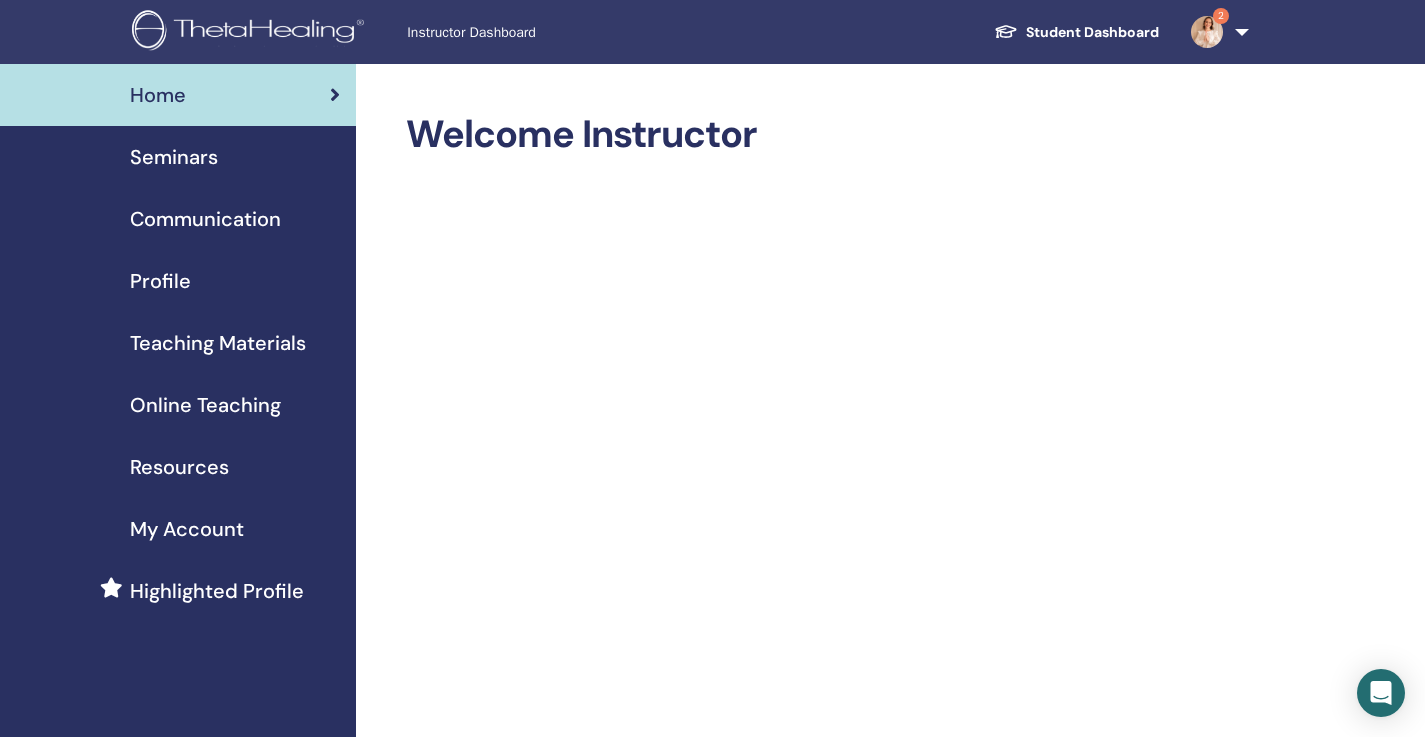 click on "Seminars" at bounding box center (178, 157) 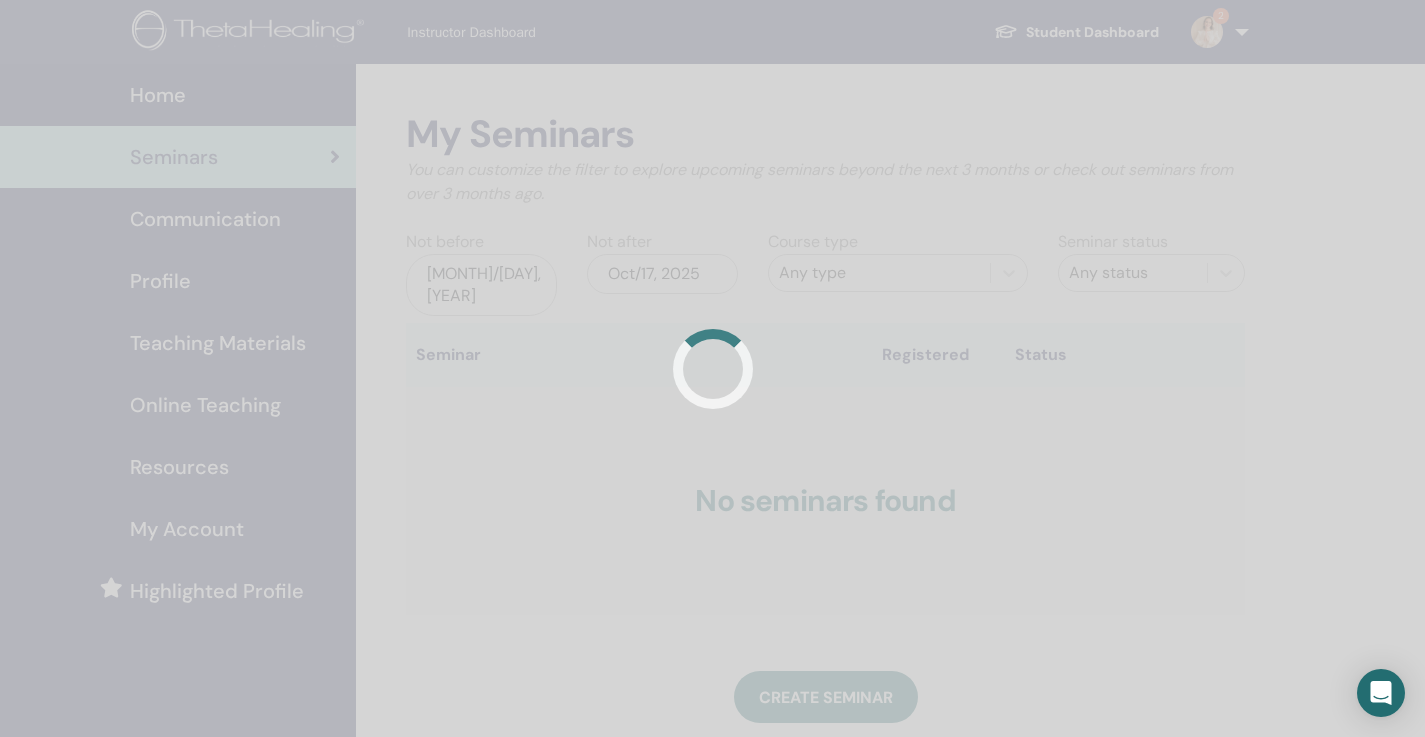 scroll, scrollTop: 0, scrollLeft: 0, axis: both 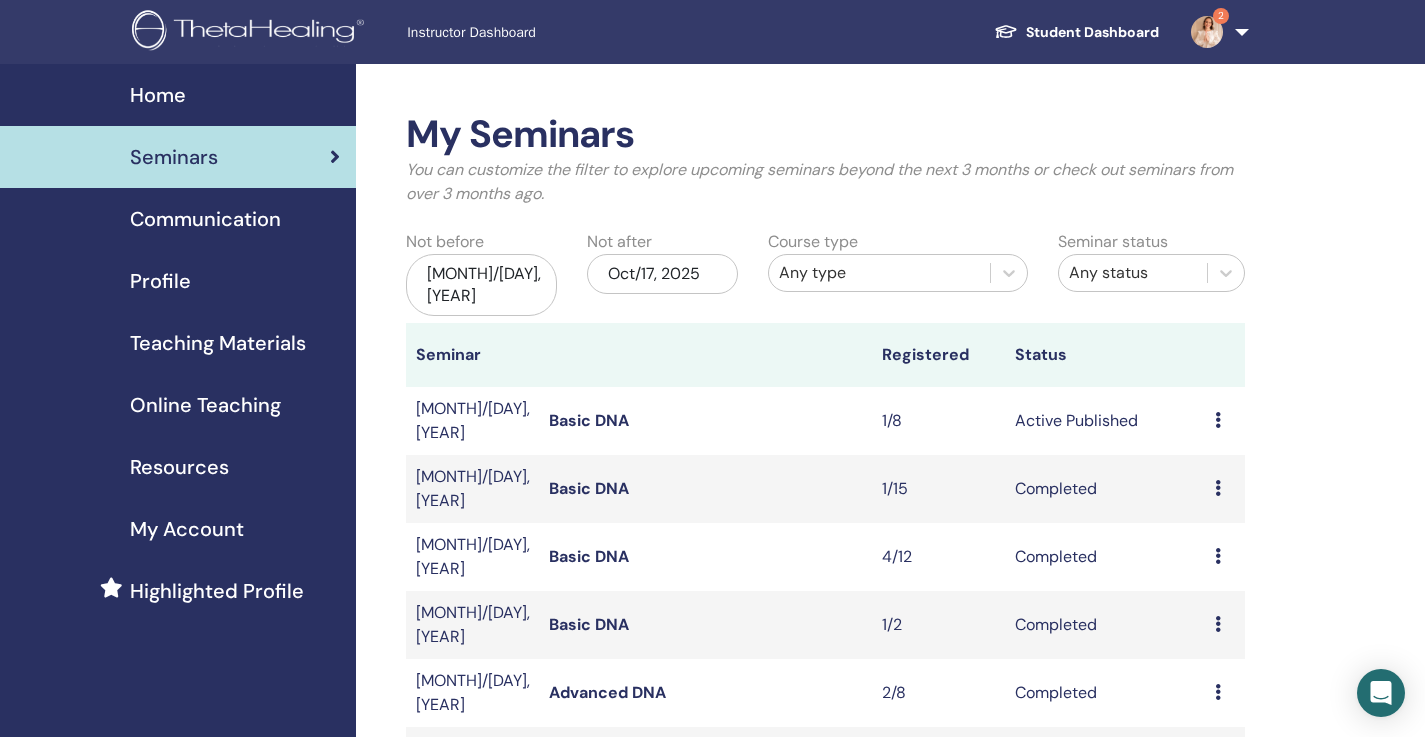 click on "My Seminars You can customize the filter to explore upcoming seminars beyond the next 3 months or check out seminars from over 3 months ago. Not before [MONTH]/[DAY], [YEAR] Not after [MONTH]/[DAY], [YEAR] Course type Any type Seminar status Any status Seminar Registered Status [MONTH]/[DAY], [YEAR] Basic DNA 1/8 Active Published Preview Edit Attendees Cancel [MONTH]/[DAY], [YEAR] Basic DNA 1/15 Completed Preview Attendees [MONTH]/[DAY], [YEAR] Basic DNA 4/12 Completed Preview Attendees [MONTH]/[DAY], [YEAR] Basic DNA 1/2 Completed Preview Attendees [MONTH]/[DAY], [YEAR] Advanced DNA 2/8 Completed Preview Attendees [MONTH]/[DAY], [YEAR] Dig Deeper 1/15 Completed Preview Attendees [MONTH]/[DAY], [YEAR] Basic DNA 2/8 Completed Preview Attendees [MONTH]/[DAY], [YEAR] Dig Deeper 1/8 Completed Preview Attendees [MONTH]/[DAY], [YEAR] Basic DNA 2/8 Completed Preview Attendees [MONTH]/[DAY], [YEAR] You and the Creator 0/8 Completed Preview Attendees 1 2 Create seminar Seminar Registrations Order No. Attendee Event Date 2712639 [FIRST] [LAST] Basic DNA [MONTH]/[DAY], [YEAR] Message" at bounding box center [890, 907] 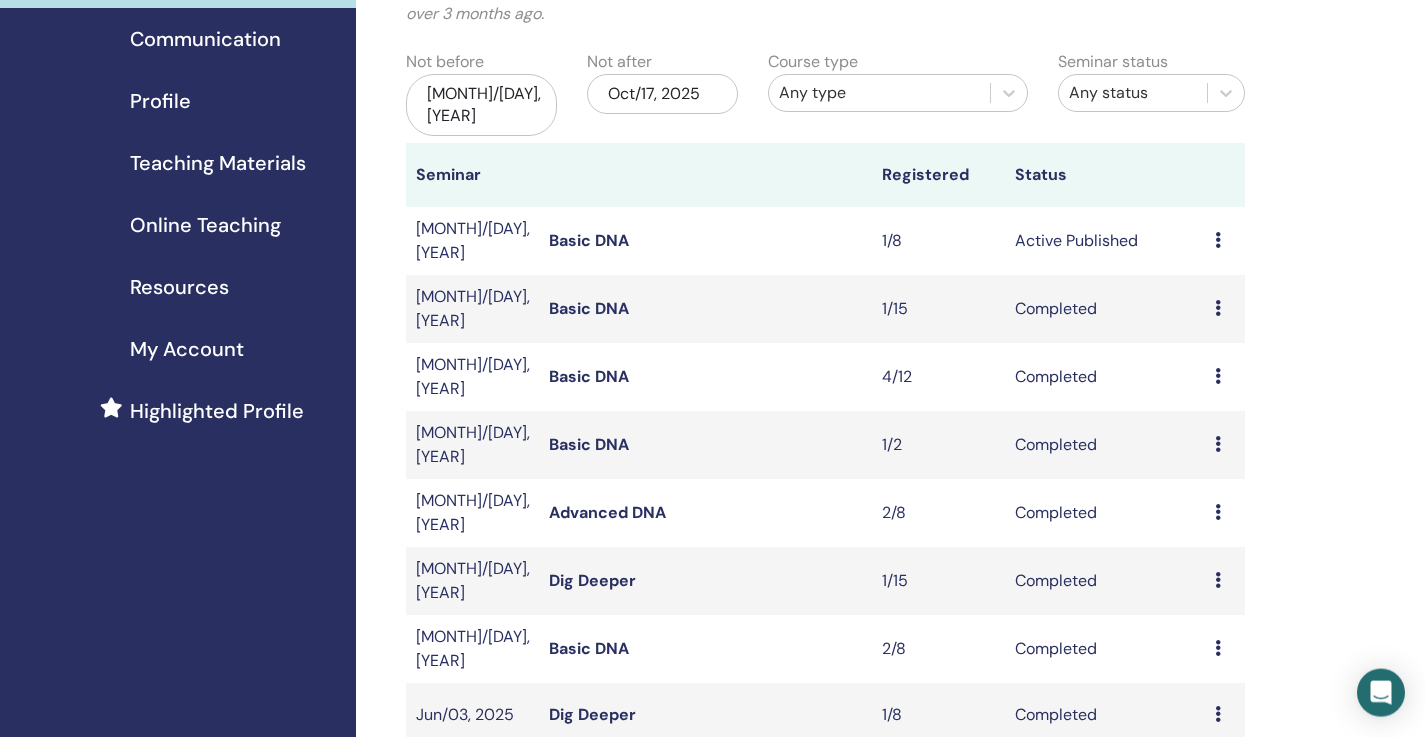 scroll, scrollTop: 192, scrollLeft: 0, axis: vertical 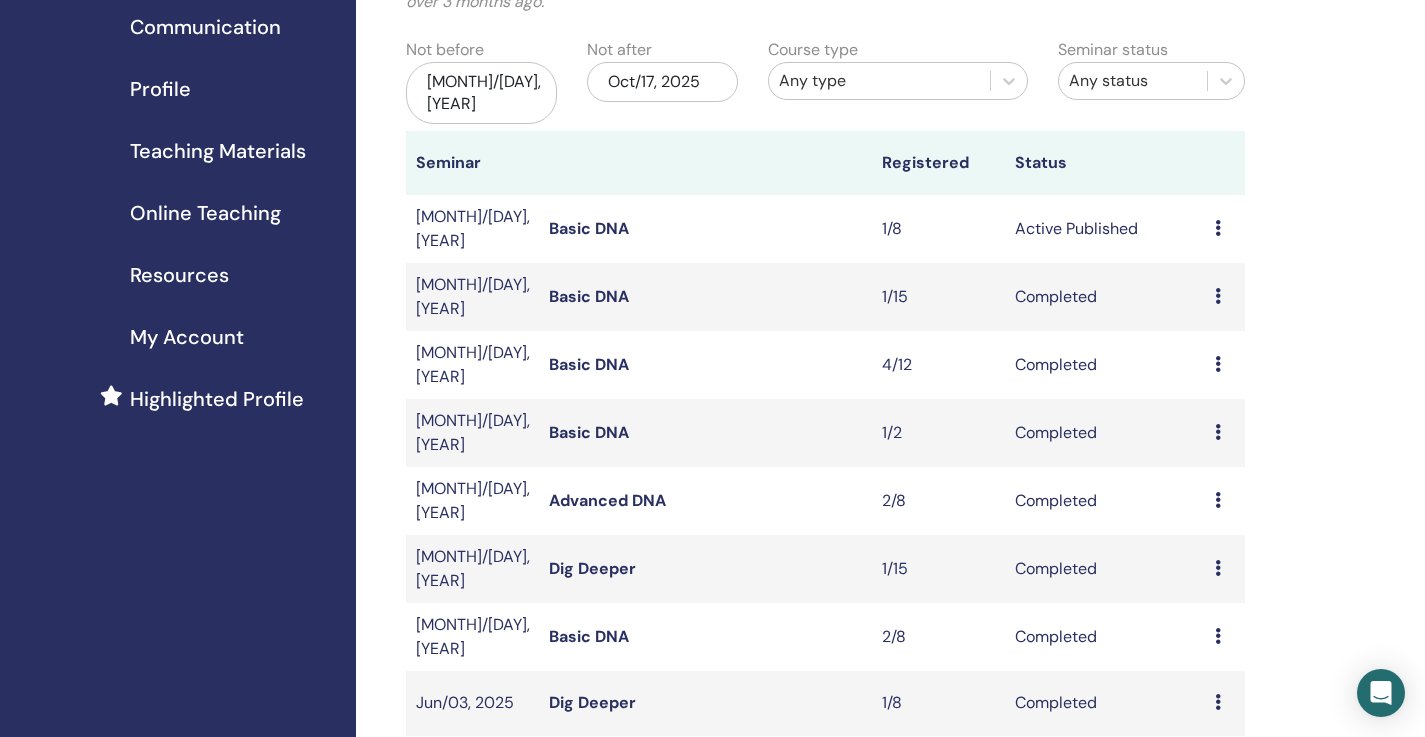 click on "Basic DNA" at bounding box center (589, 228) 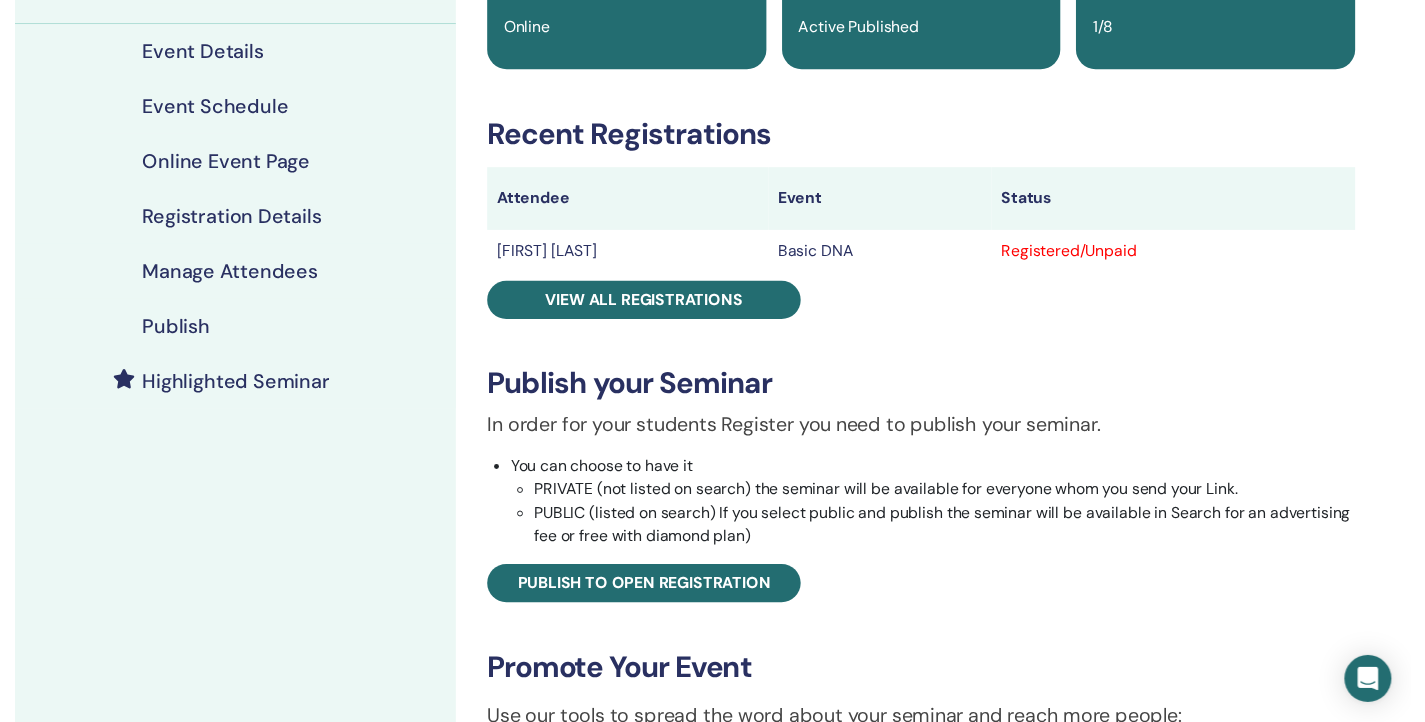 scroll, scrollTop: 240, scrollLeft: 0, axis: vertical 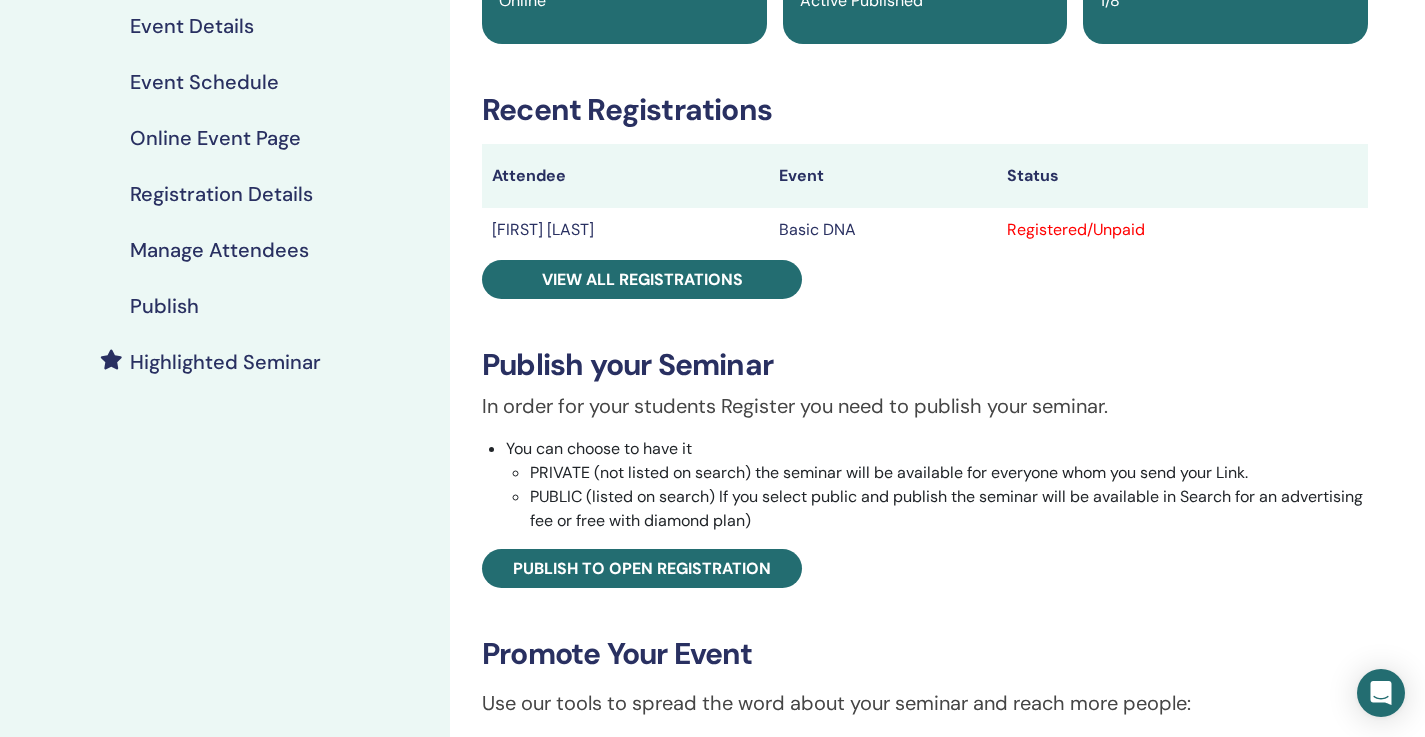 click on "Event Schedule" at bounding box center (204, 82) 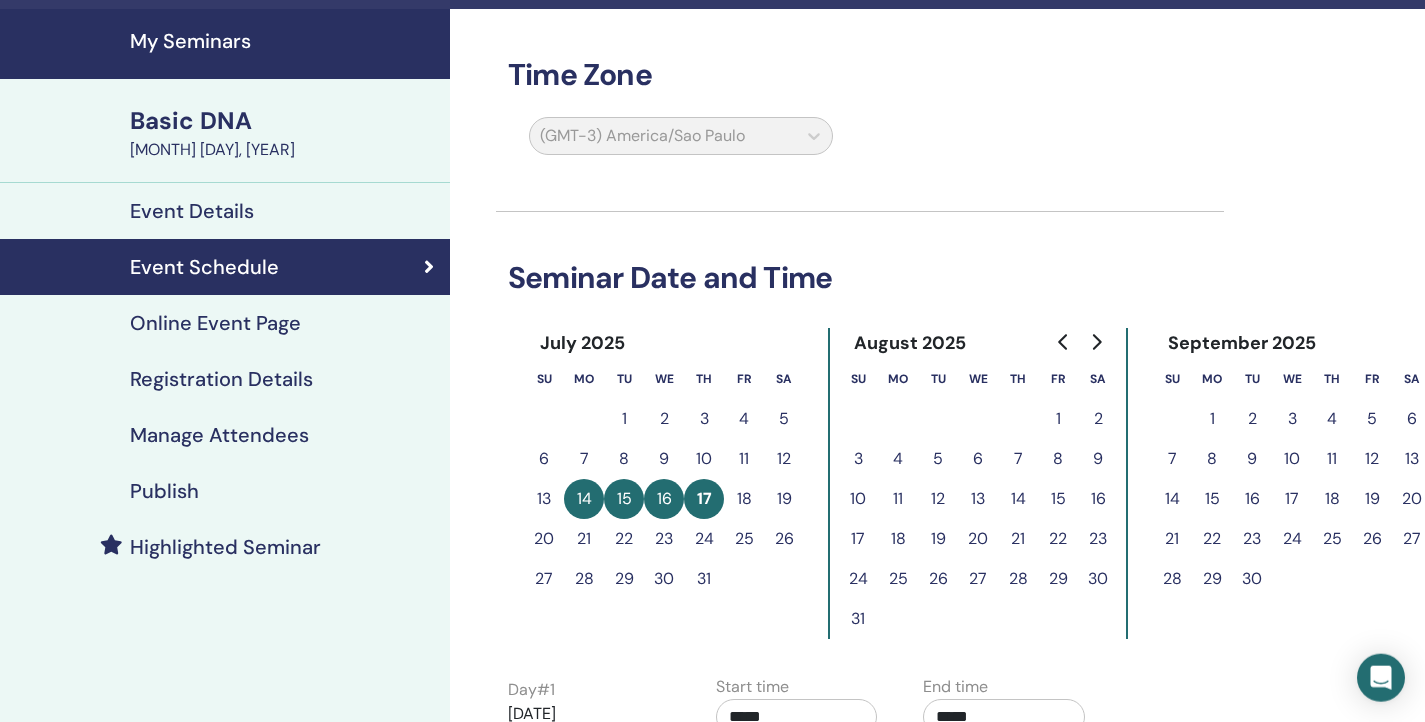 scroll, scrollTop: 48, scrollLeft: 0, axis: vertical 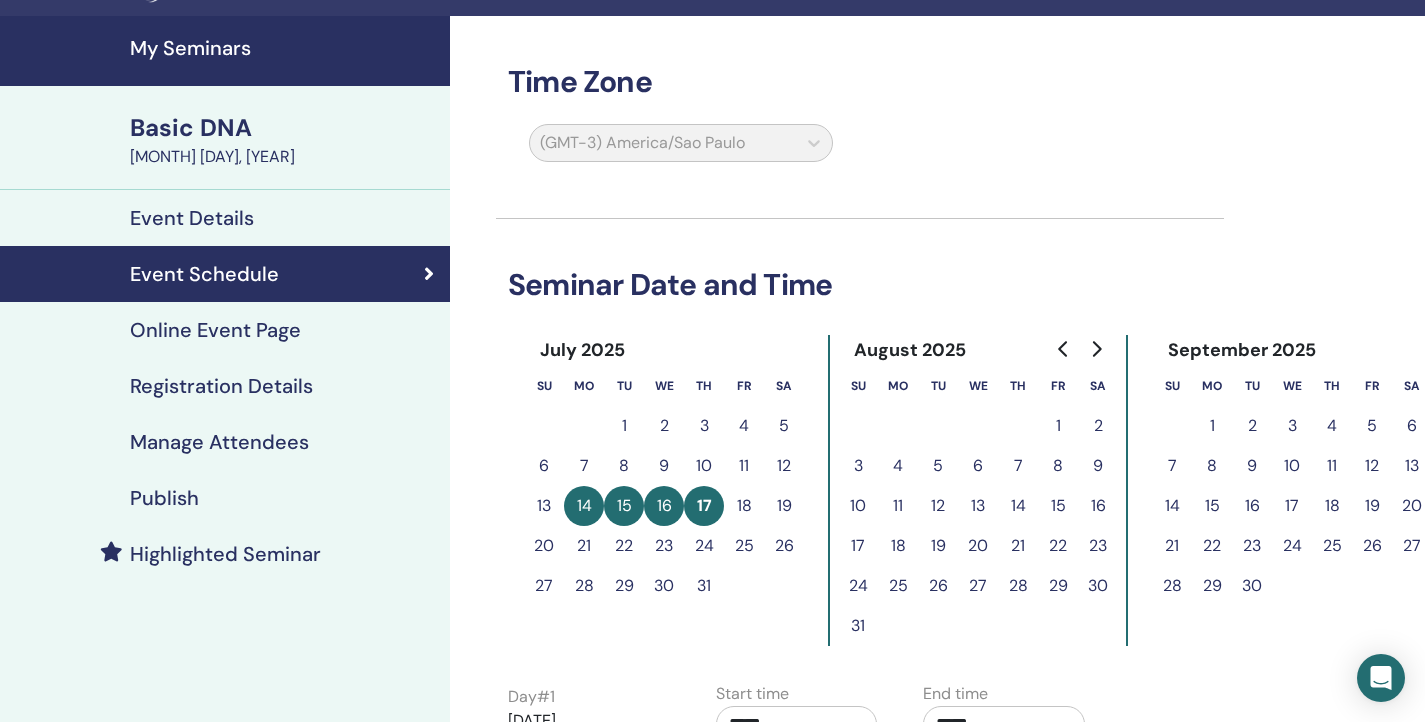click on "18" at bounding box center [744, 506] 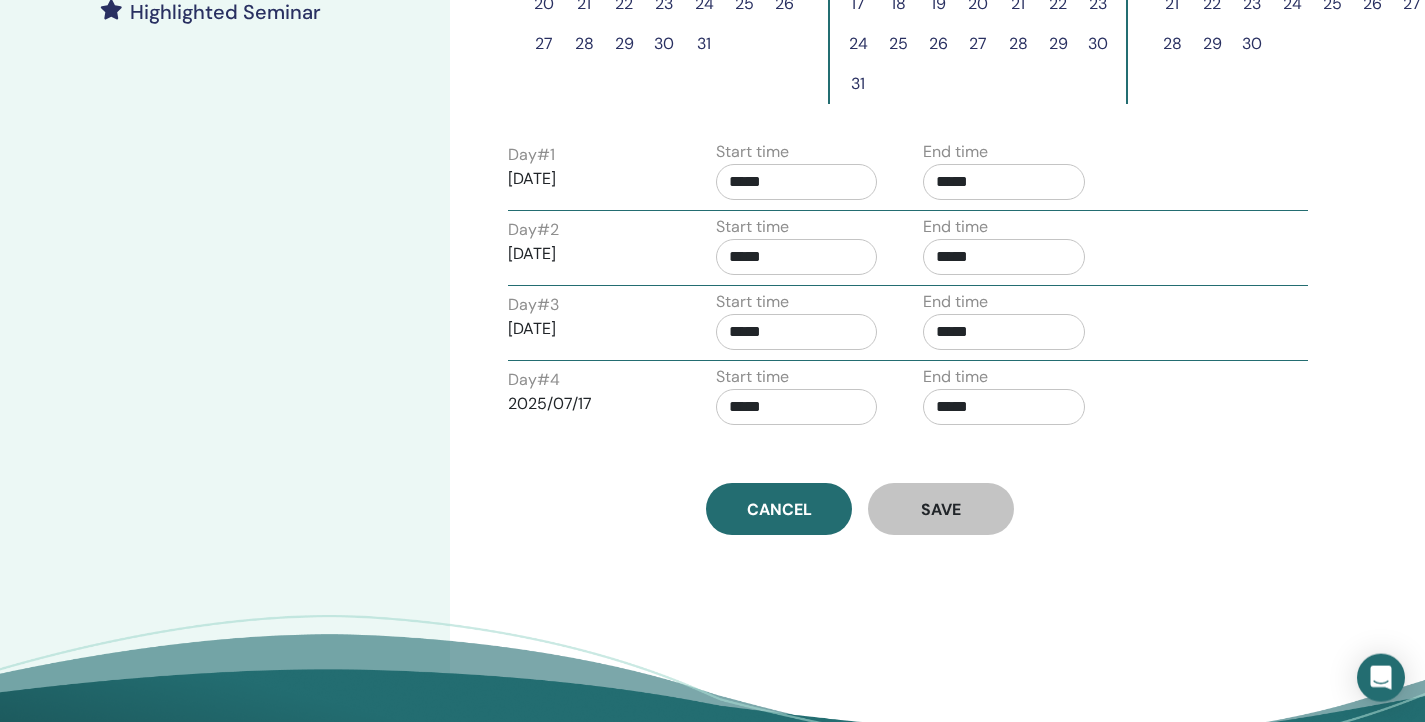 scroll, scrollTop: 588, scrollLeft: 0, axis: vertical 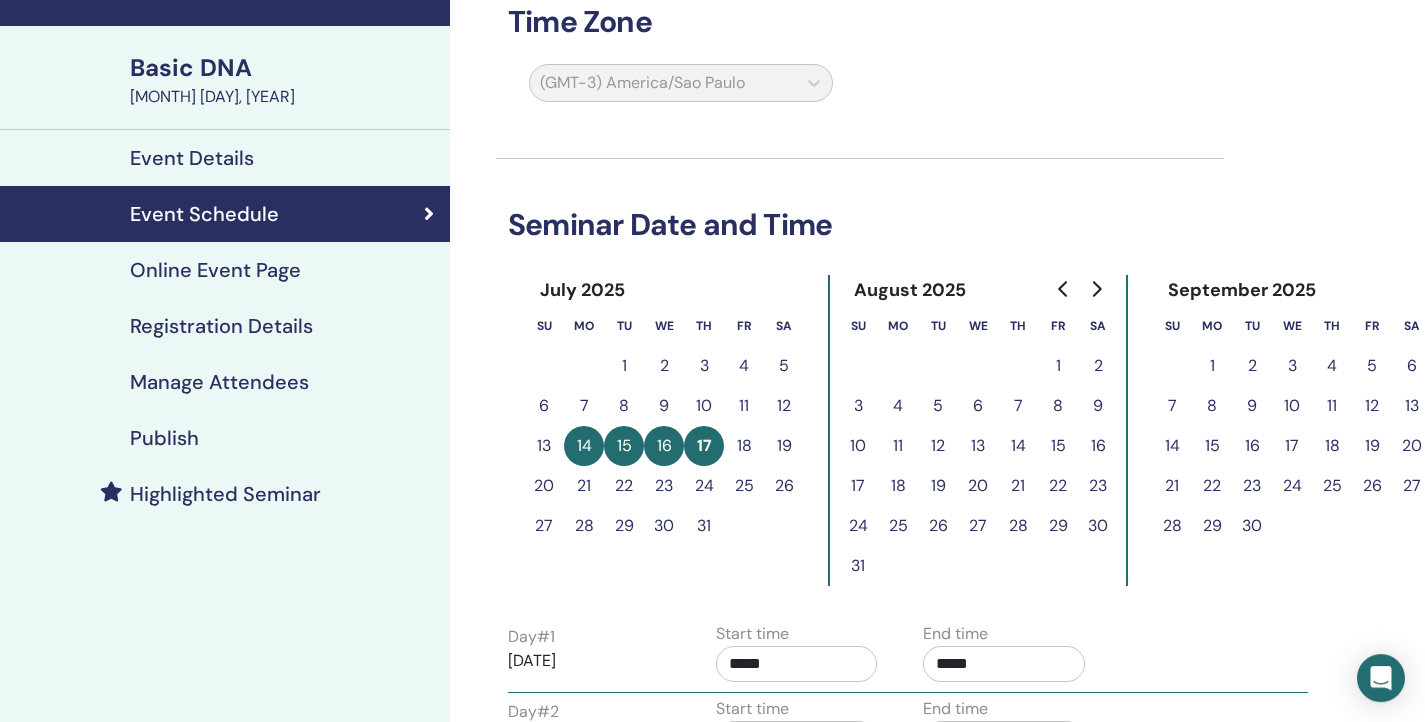 click on "Event Details" at bounding box center [225, 158] 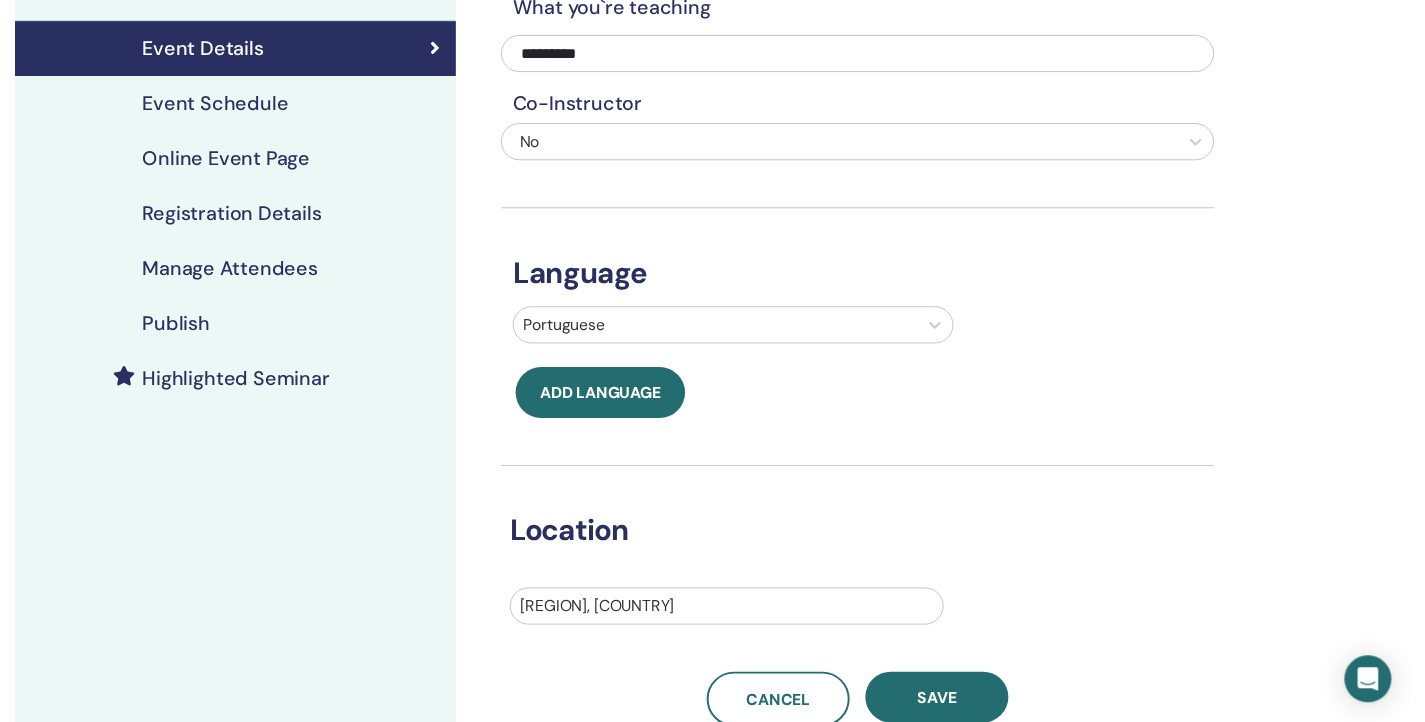 scroll, scrollTop: 204, scrollLeft: 0, axis: vertical 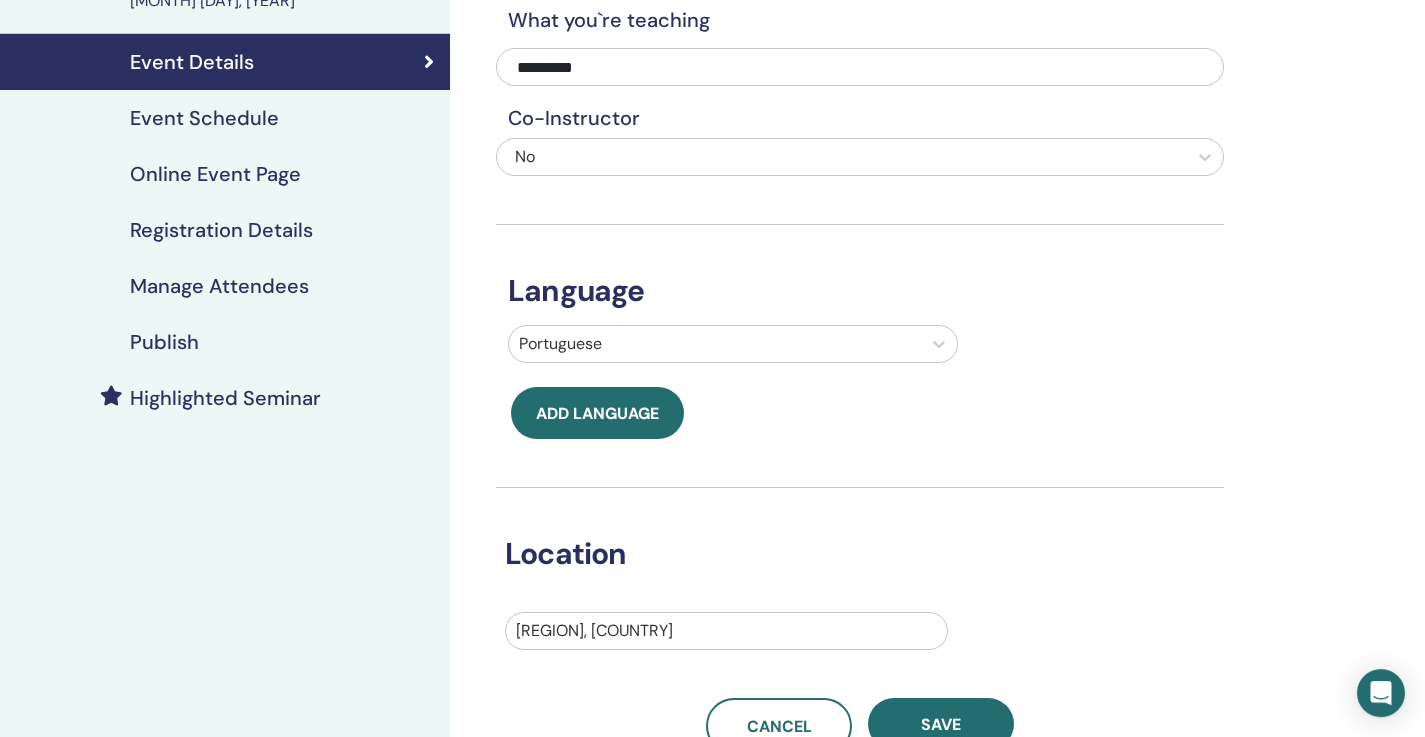 click on "Event Schedule" at bounding box center [225, 118] 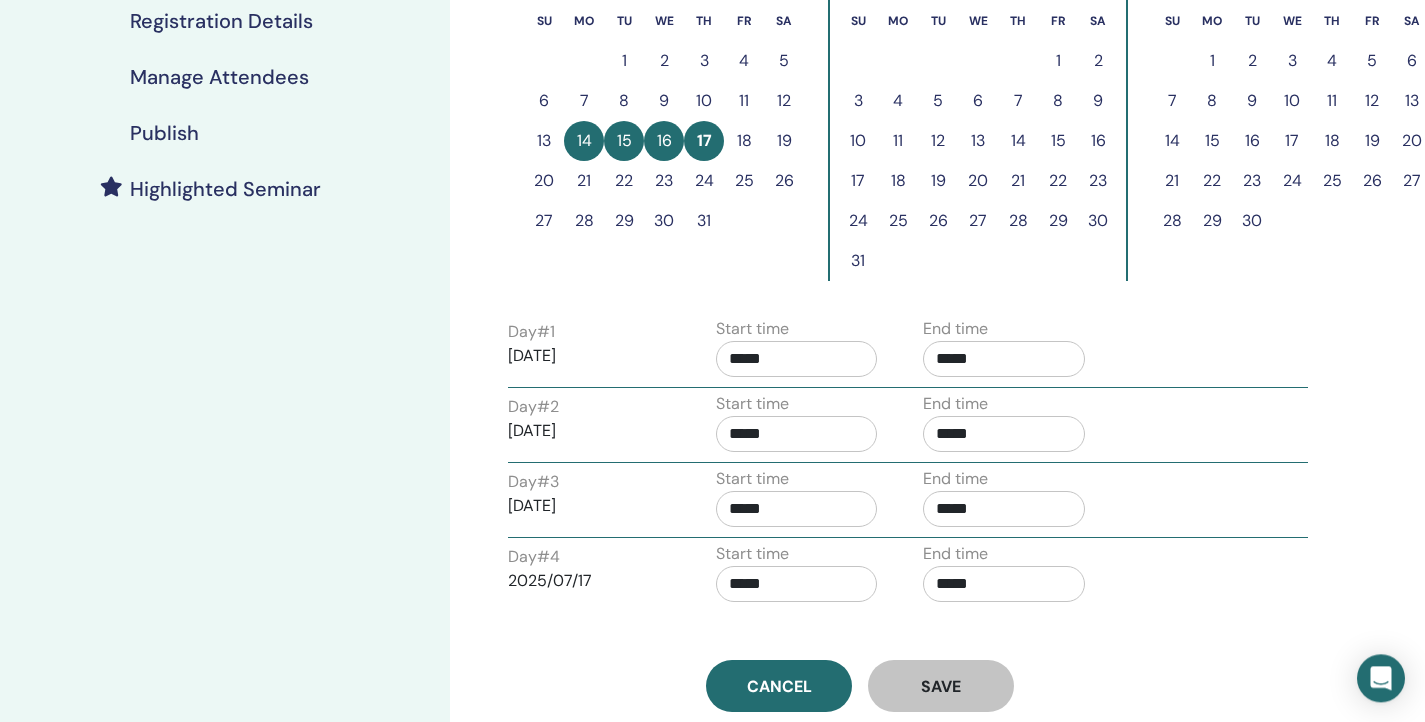 scroll, scrollTop: 384, scrollLeft: 0, axis: vertical 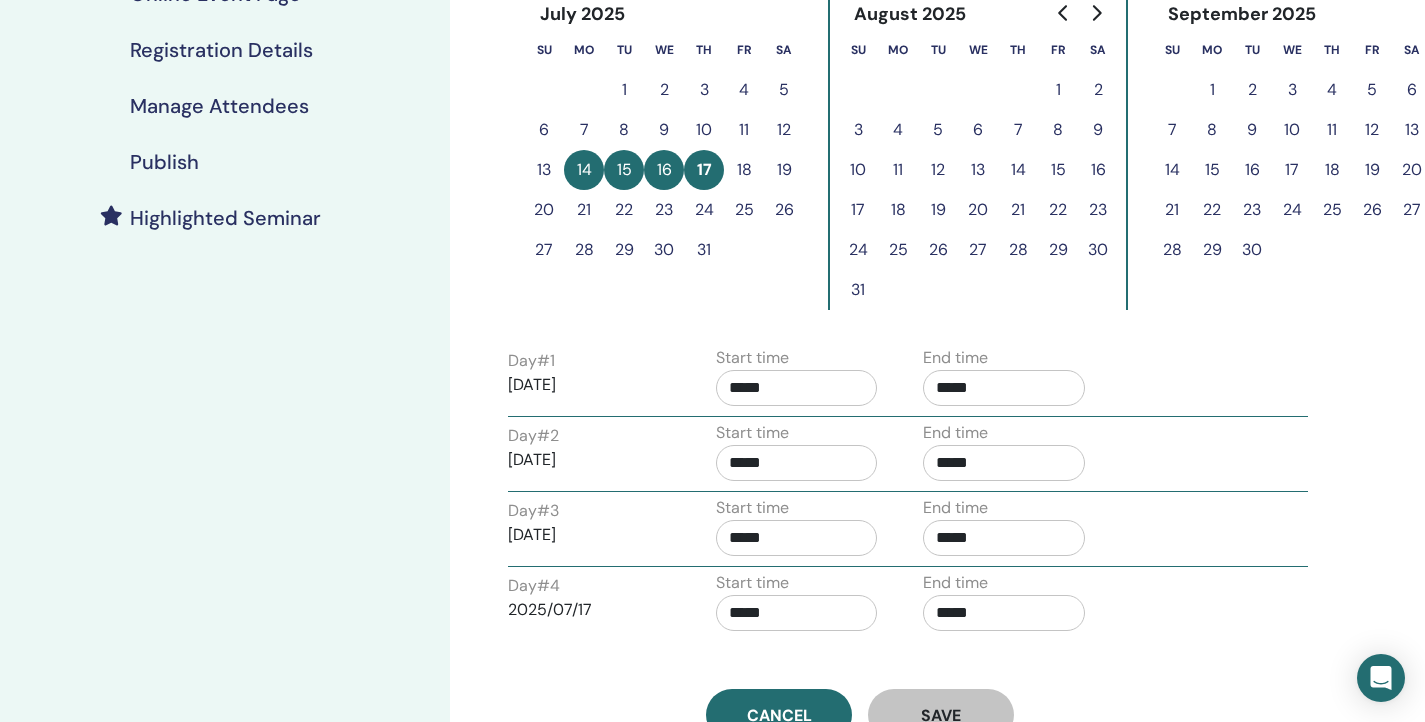 click on "18" at bounding box center [744, 170] 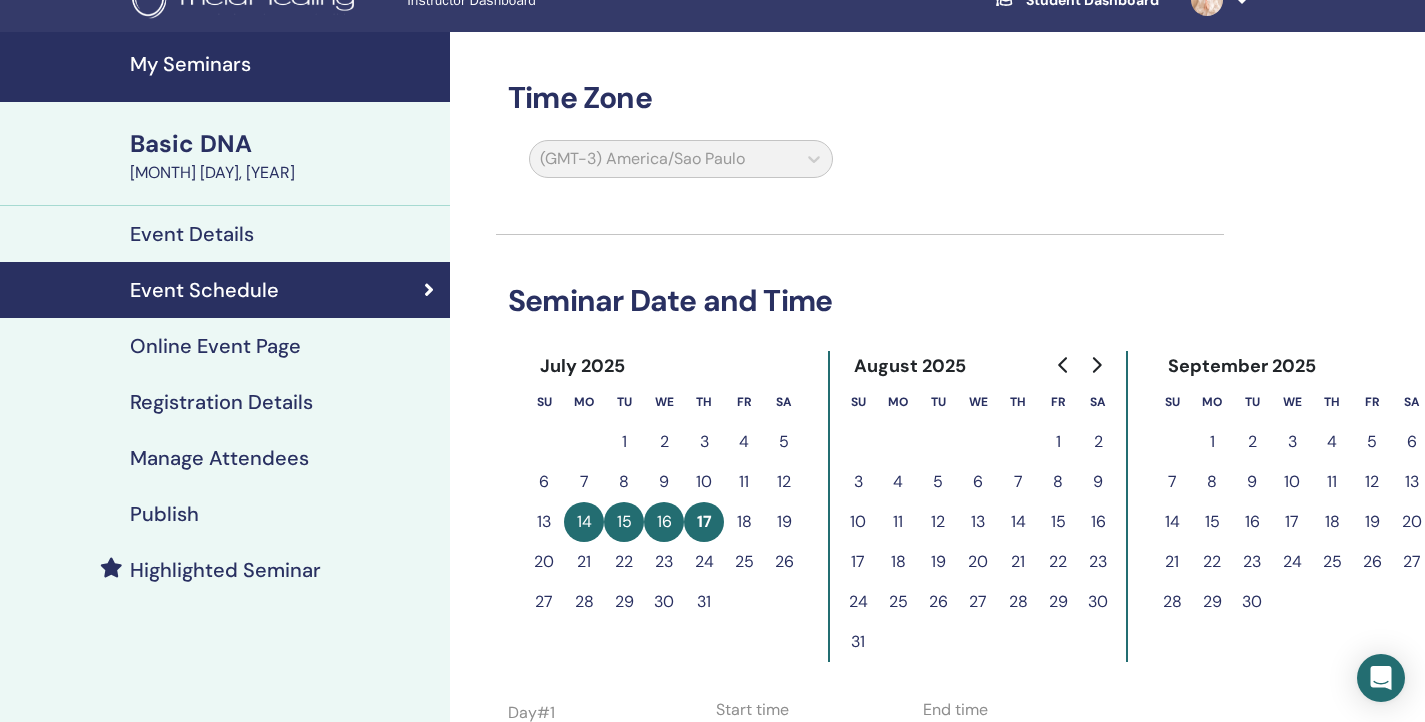 scroll, scrollTop: 0, scrollLeft: 0, axis: both 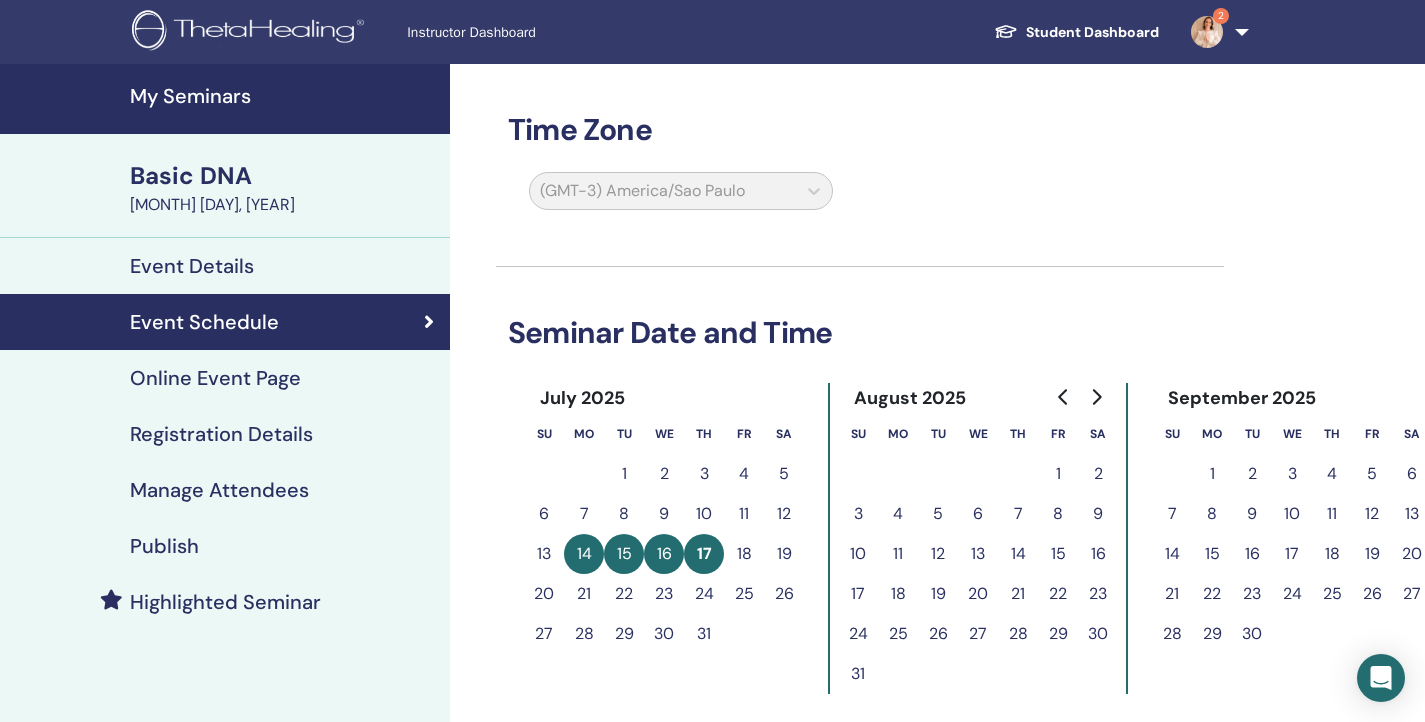 click on "My Seminars" at bounding box center [284, 96] 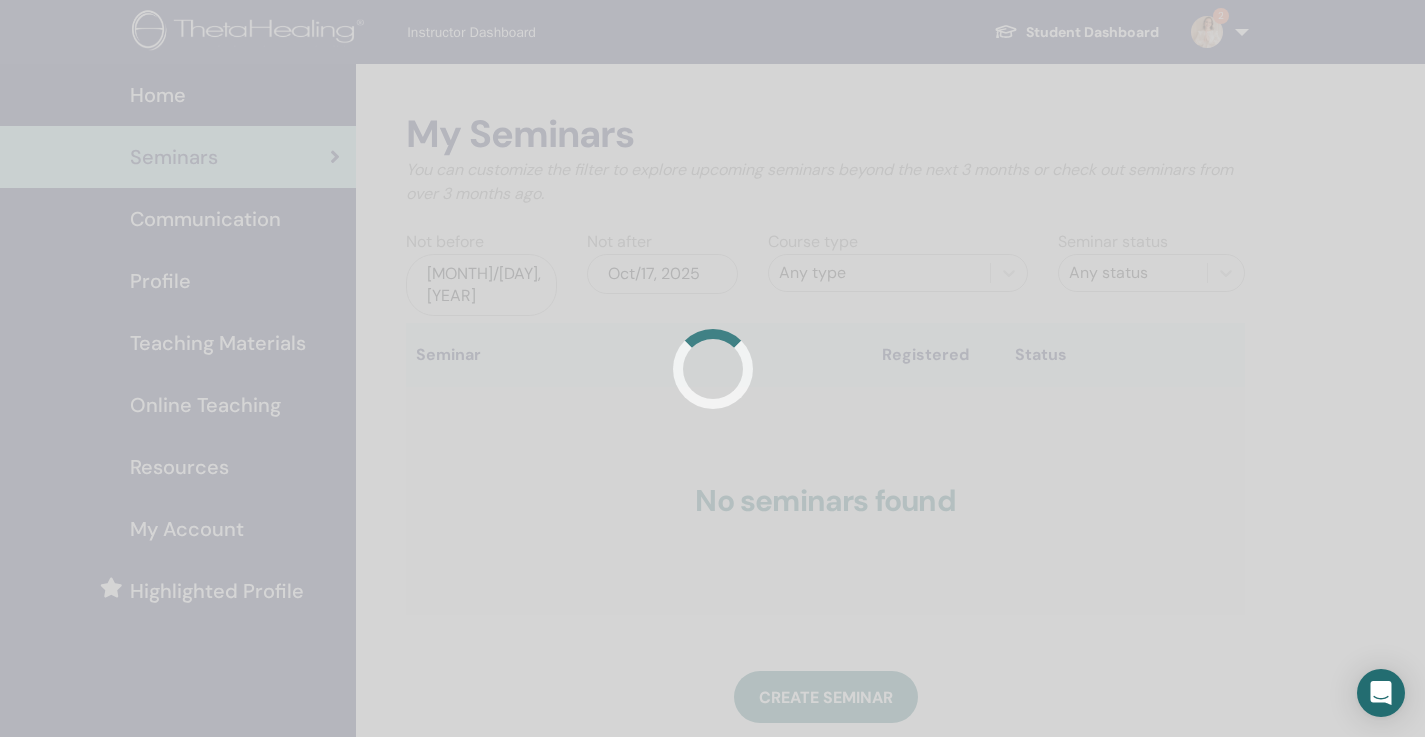 scroll, scrollTop: 0, scrollLeft: 0, axis: both 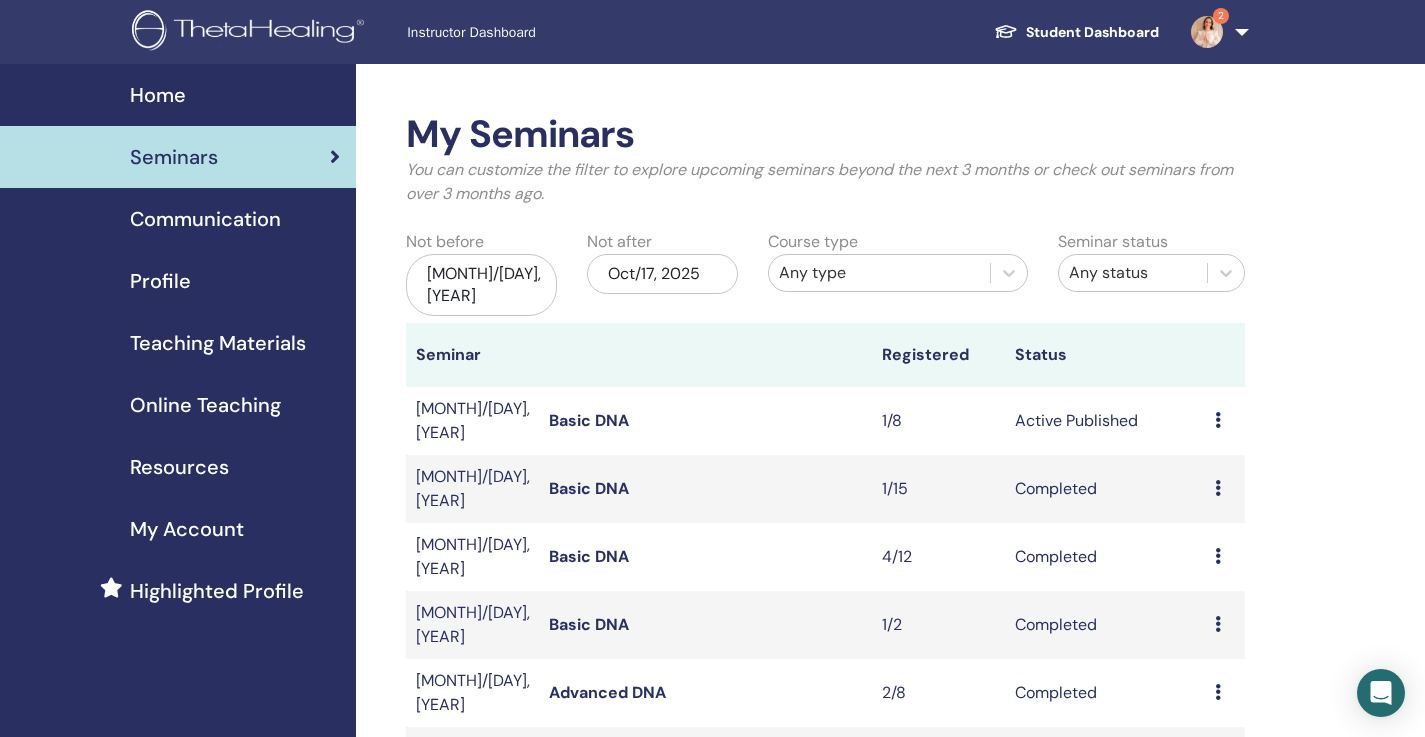click at bounding box center [1218, 420] 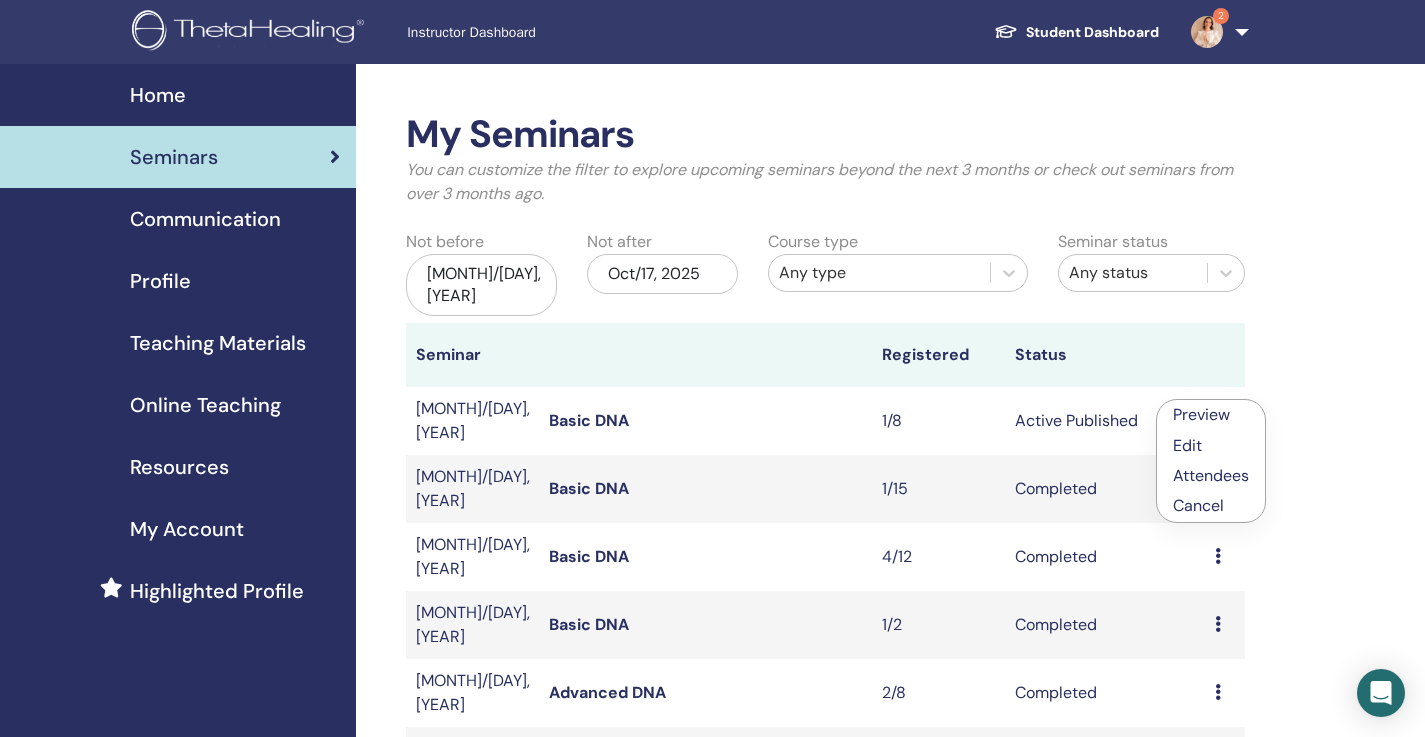 click on "Edit" at bounding box center (1211, 445) 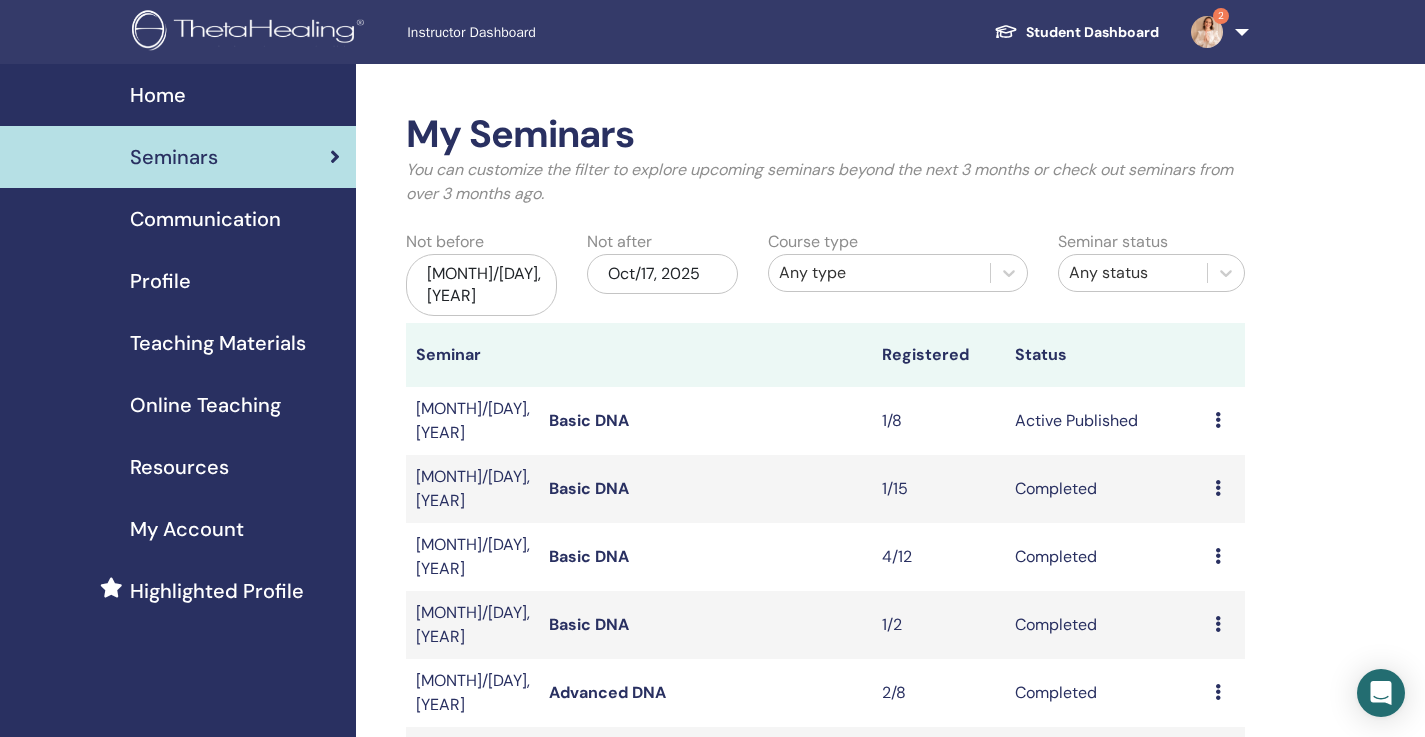 click at bounding box center [1218, 420] 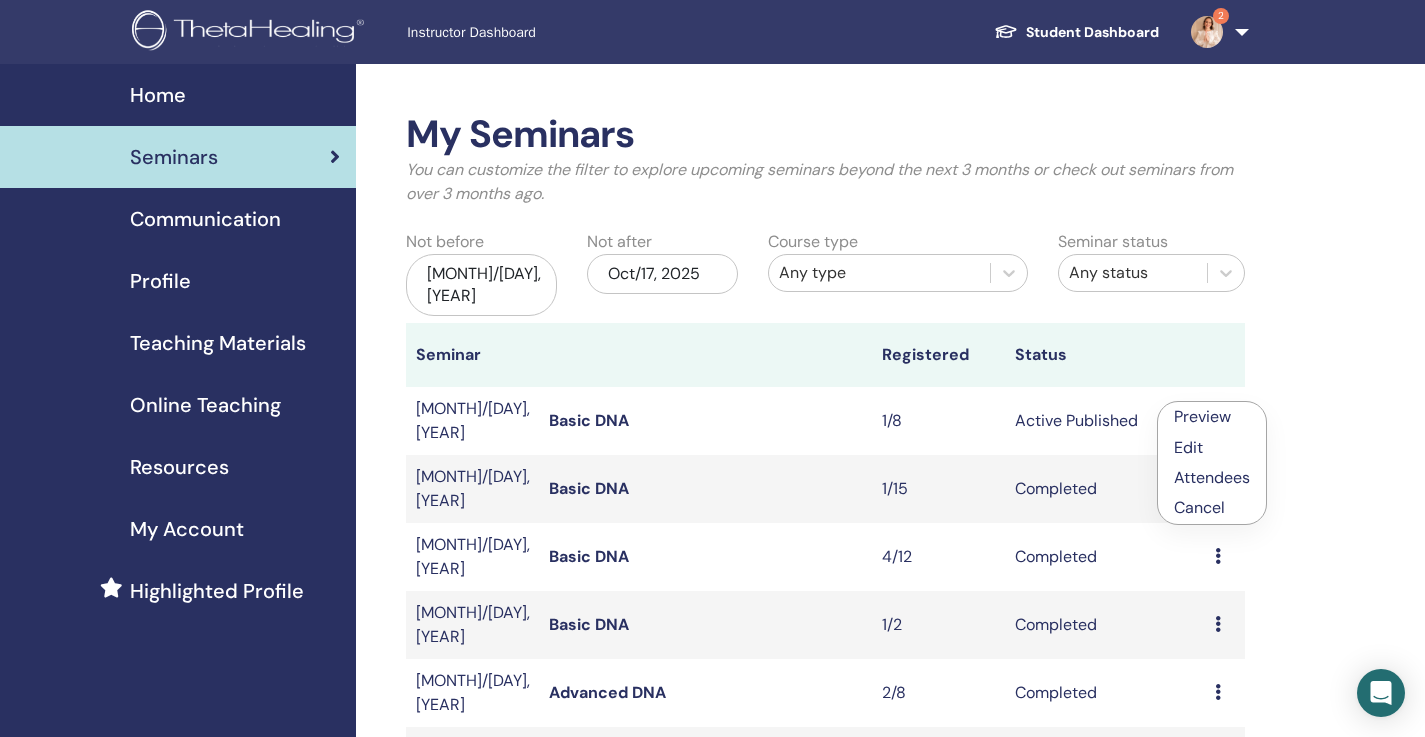 click on "Edit" at bounding box center [1188, 447] 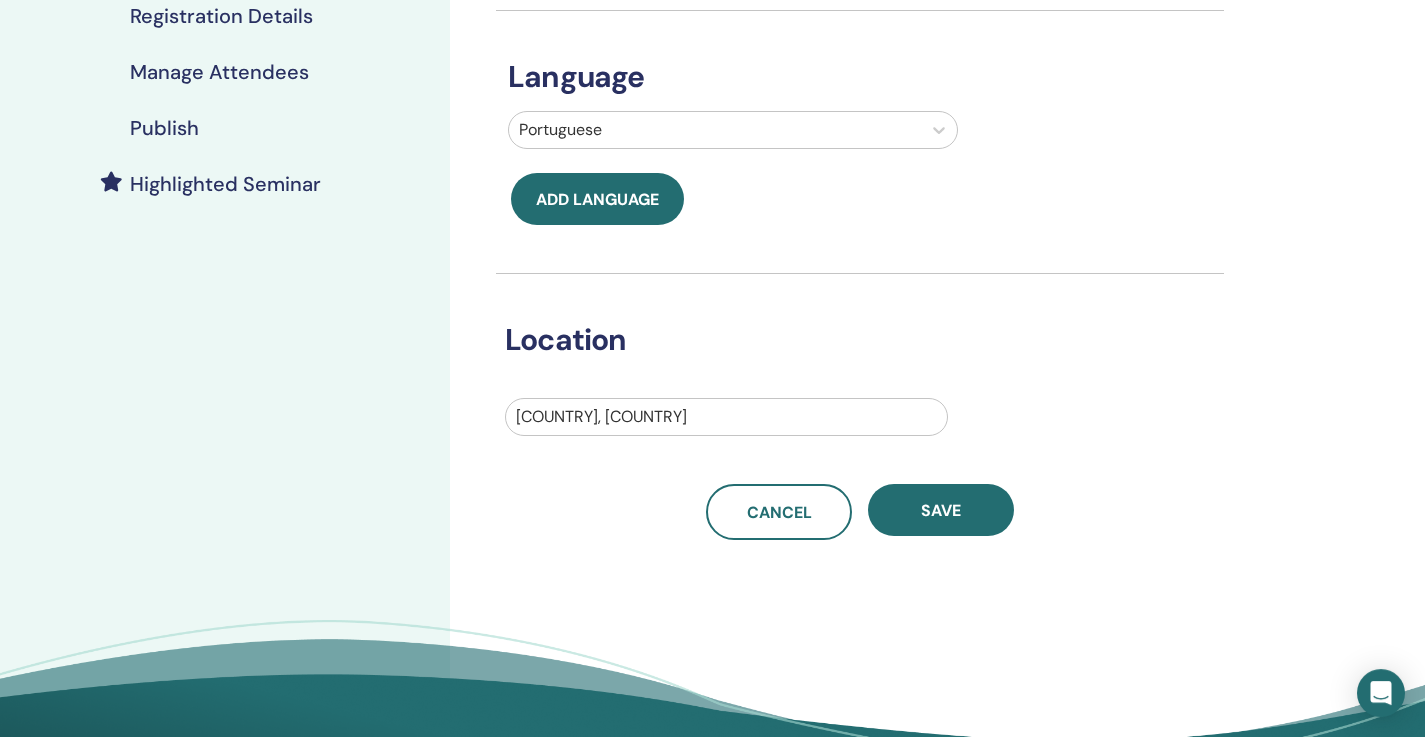 scroll, scrollTop: 432, scrollLeft: 0, axis: vertical 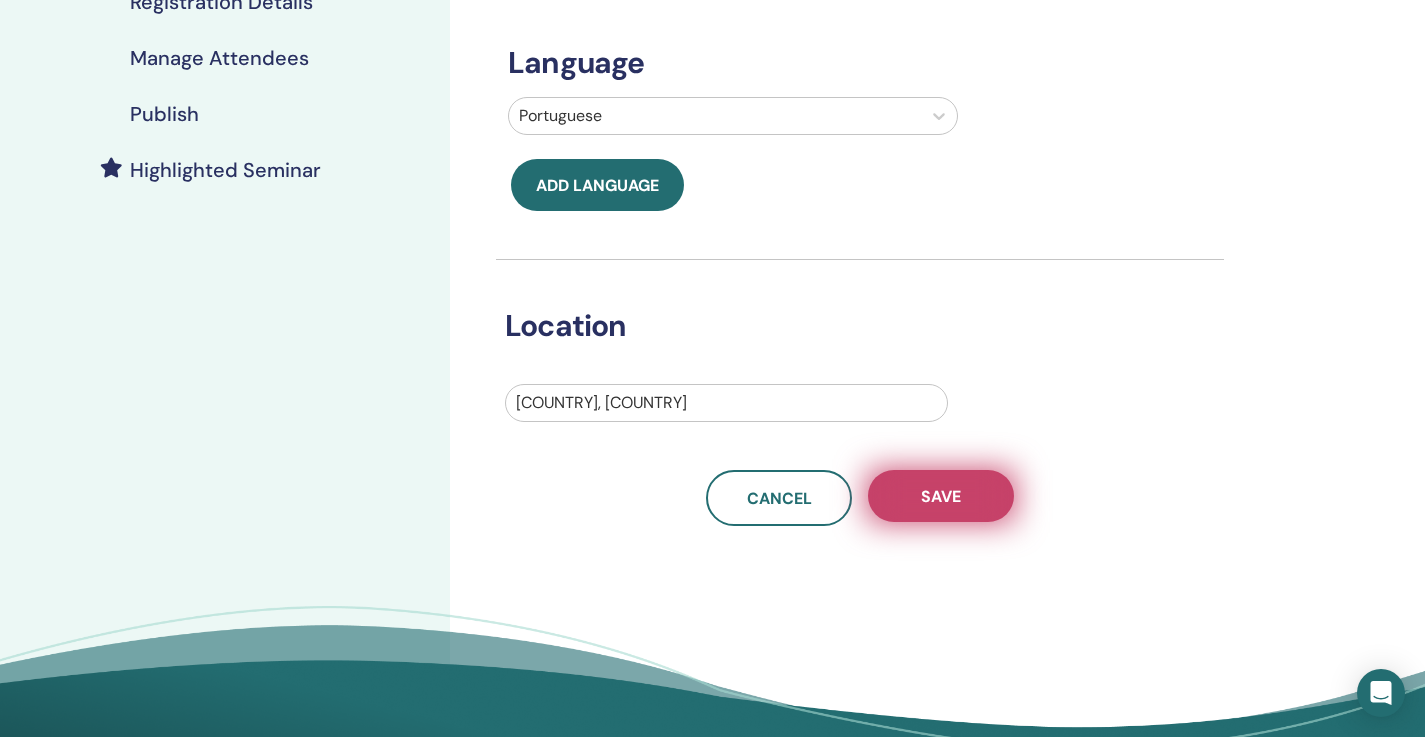 click on "Save" at bounding box center (941, 496) 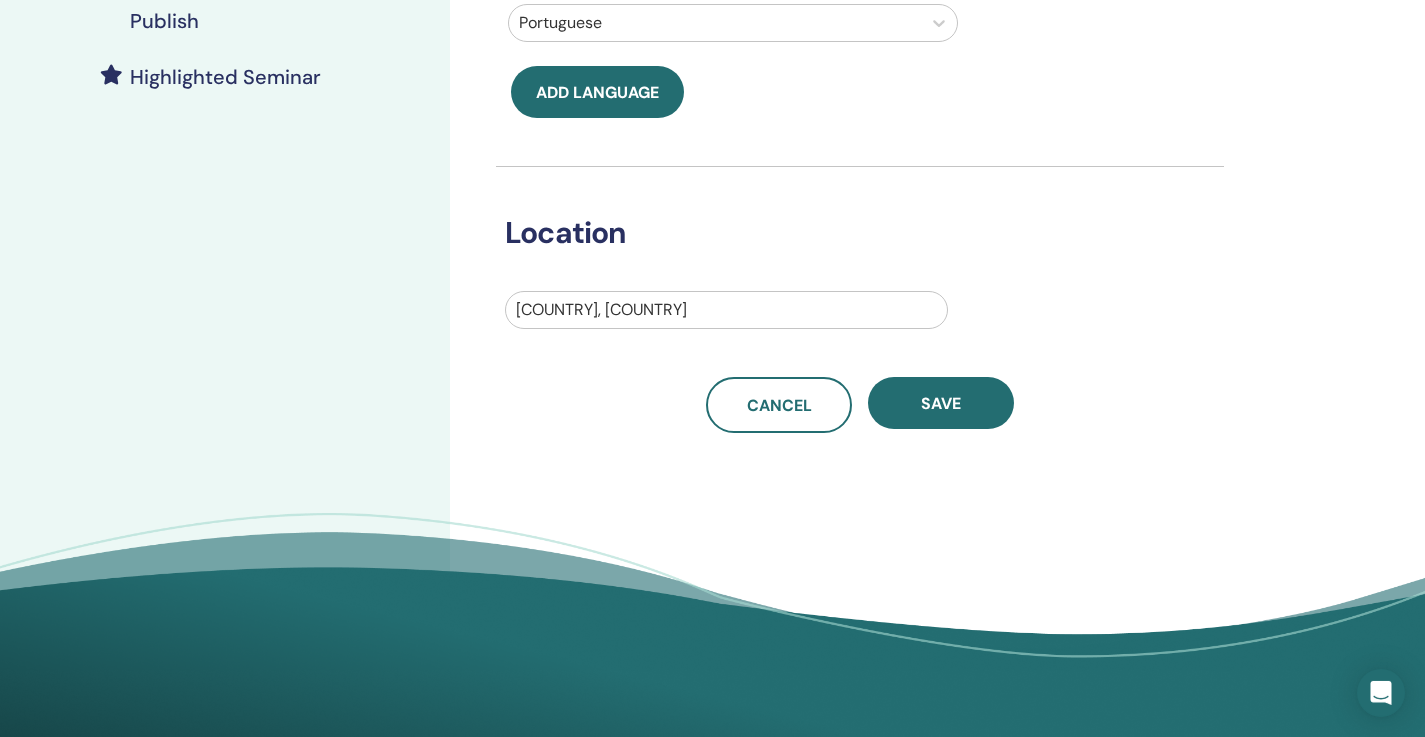 scroll, scrollTop: 576, scrollLeft: 0, axis: vertical 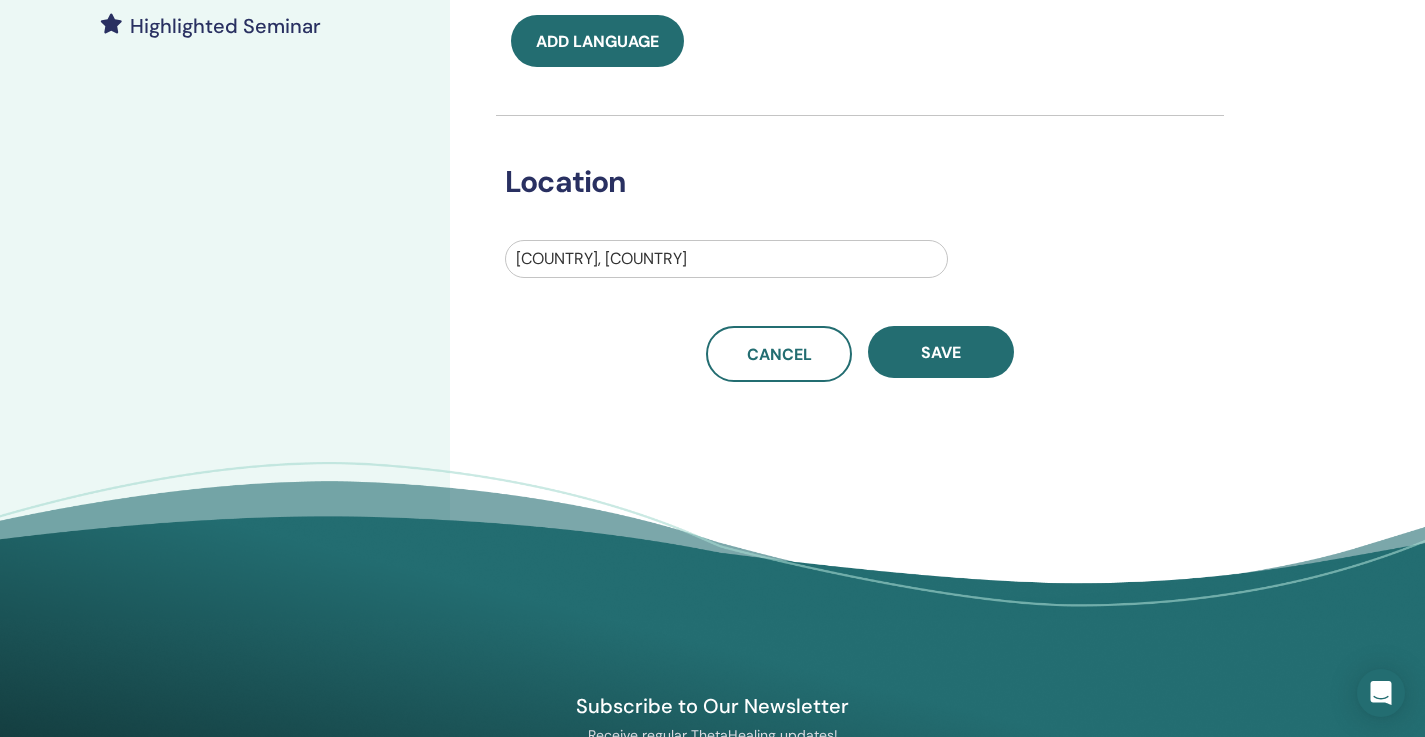 click on "Basic Info Name your seminar and provide some details that will help attendees find it. What you`re teaching ********* Co-Instructor No Language Portuguese Add language Location [COUNTRY], [COUNTRY] Cancel Save" at bounding box center (925, 75) 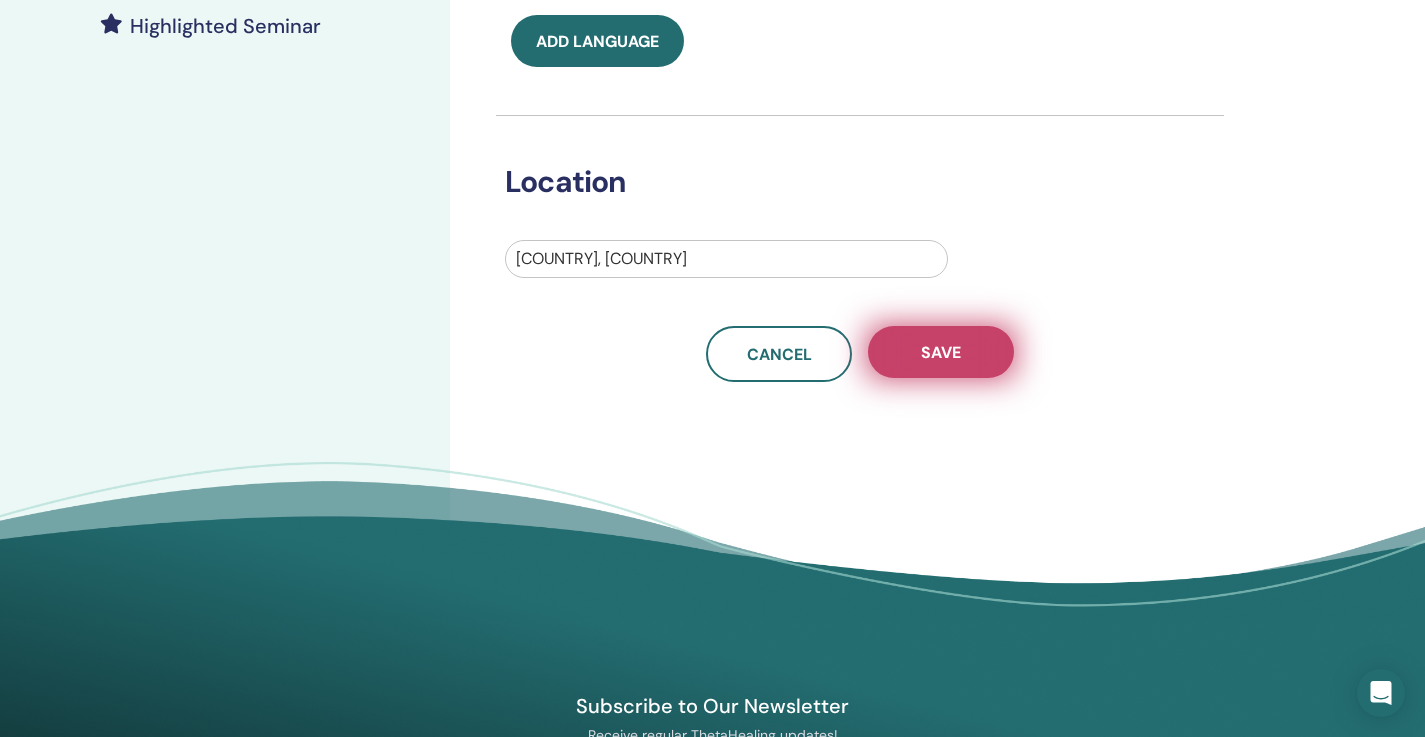 click on "Save" at bounding box center (941, 352) 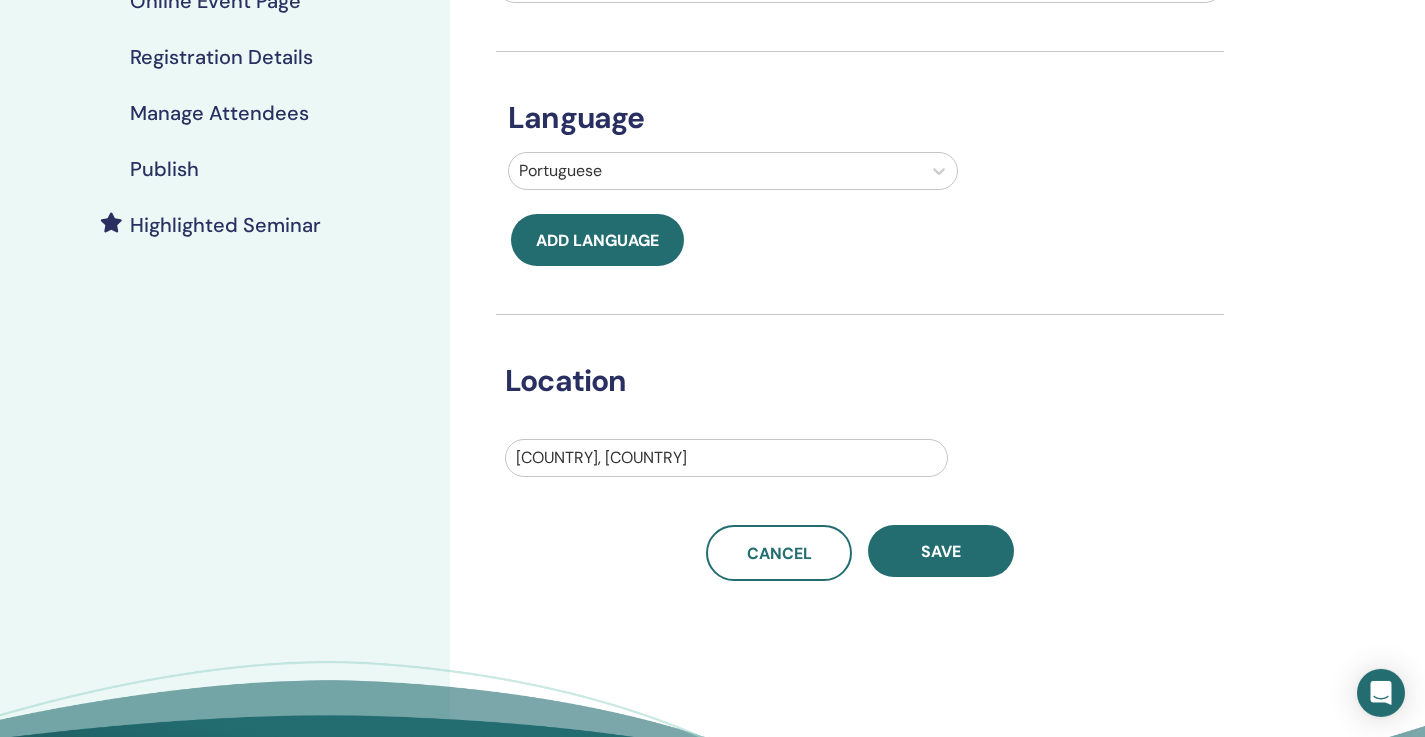 scroll, scrollTop: 383, scrollLeft: 0, axis: vertical 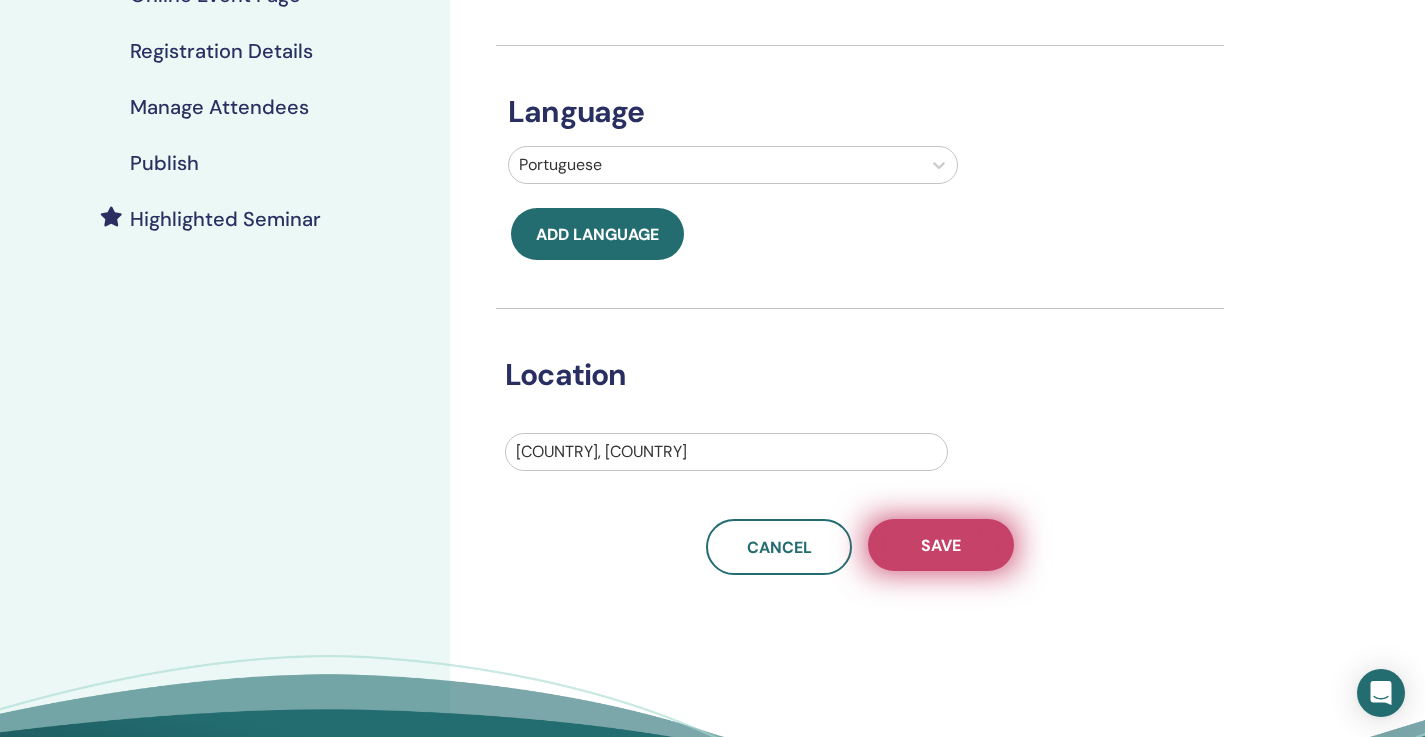 click on "Save" at bounding box center [941, 545] 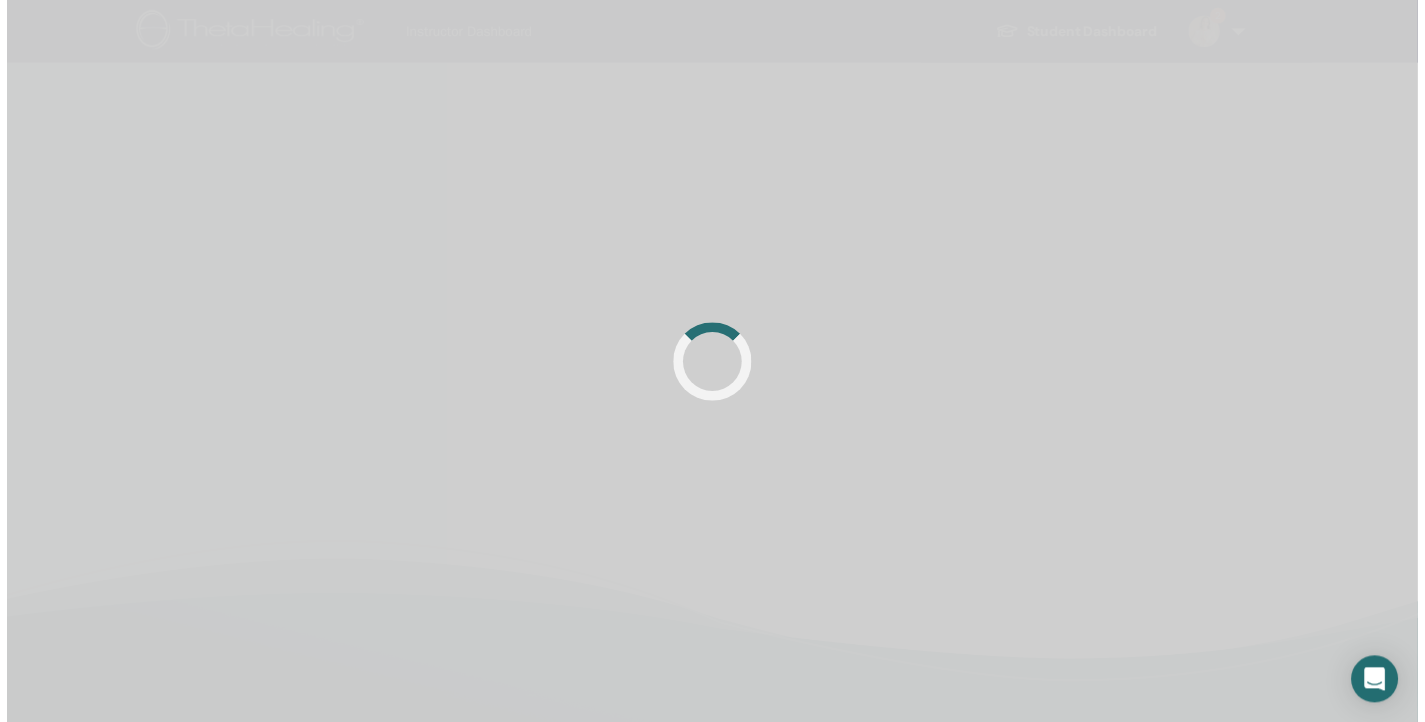 scroll, scrollTop: 0, scrollLeft: 0, axis: both 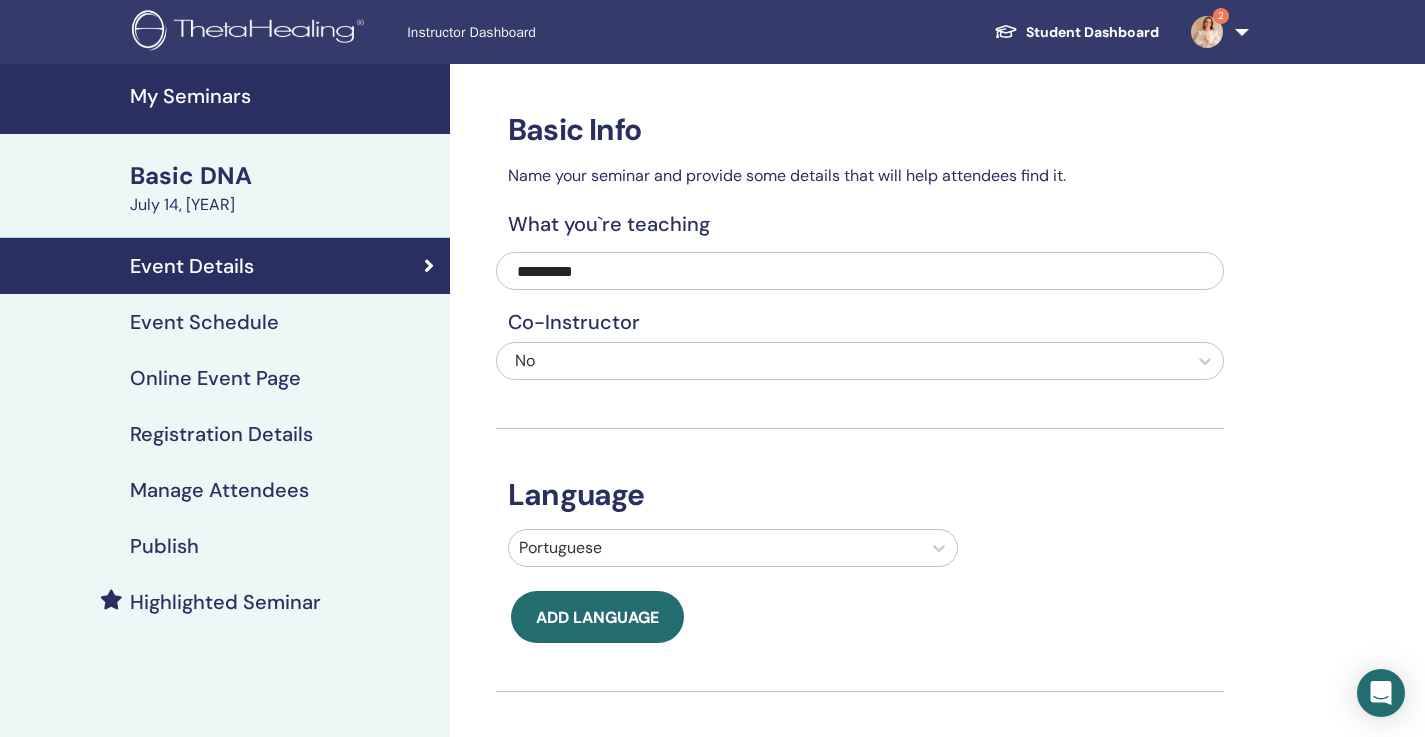click on "Event Schedule" at bounding box center [204, 322] 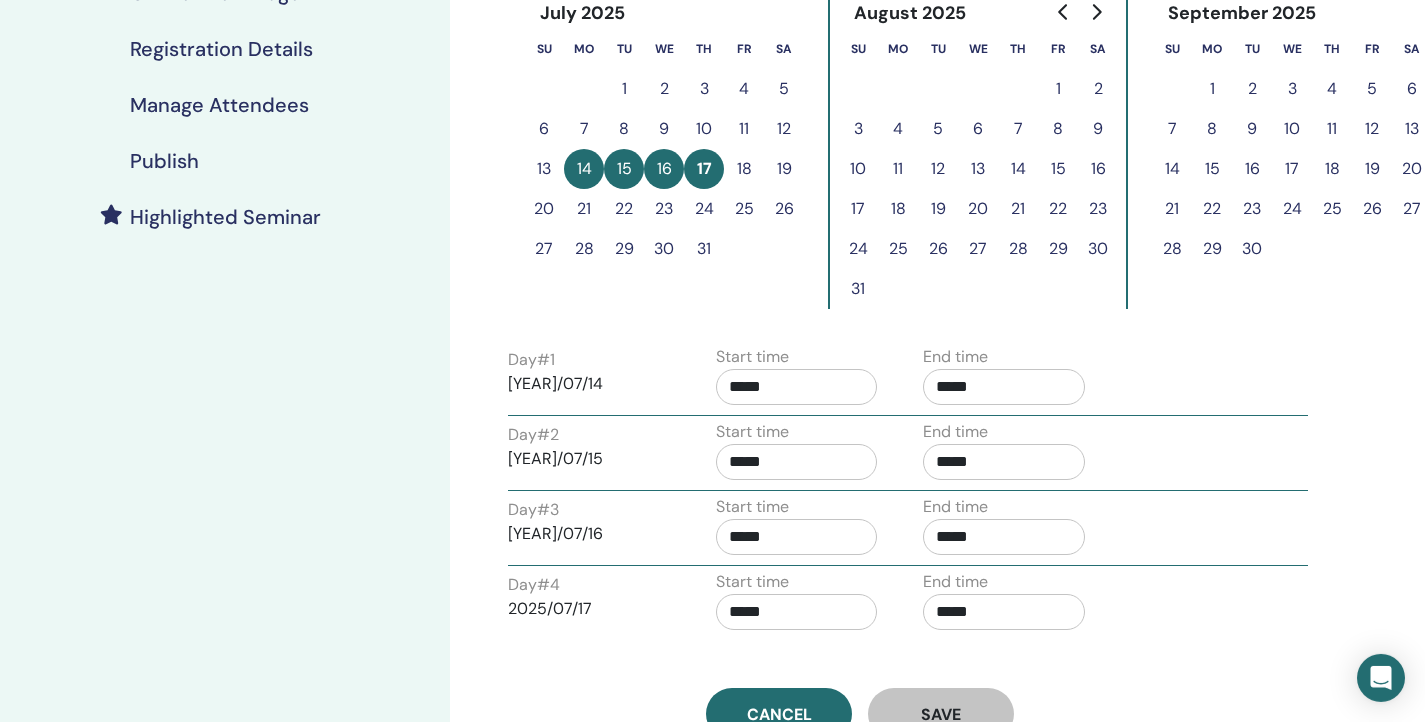 scroll, scrollTop: 384, scrollLeft: 0, axis: vertical 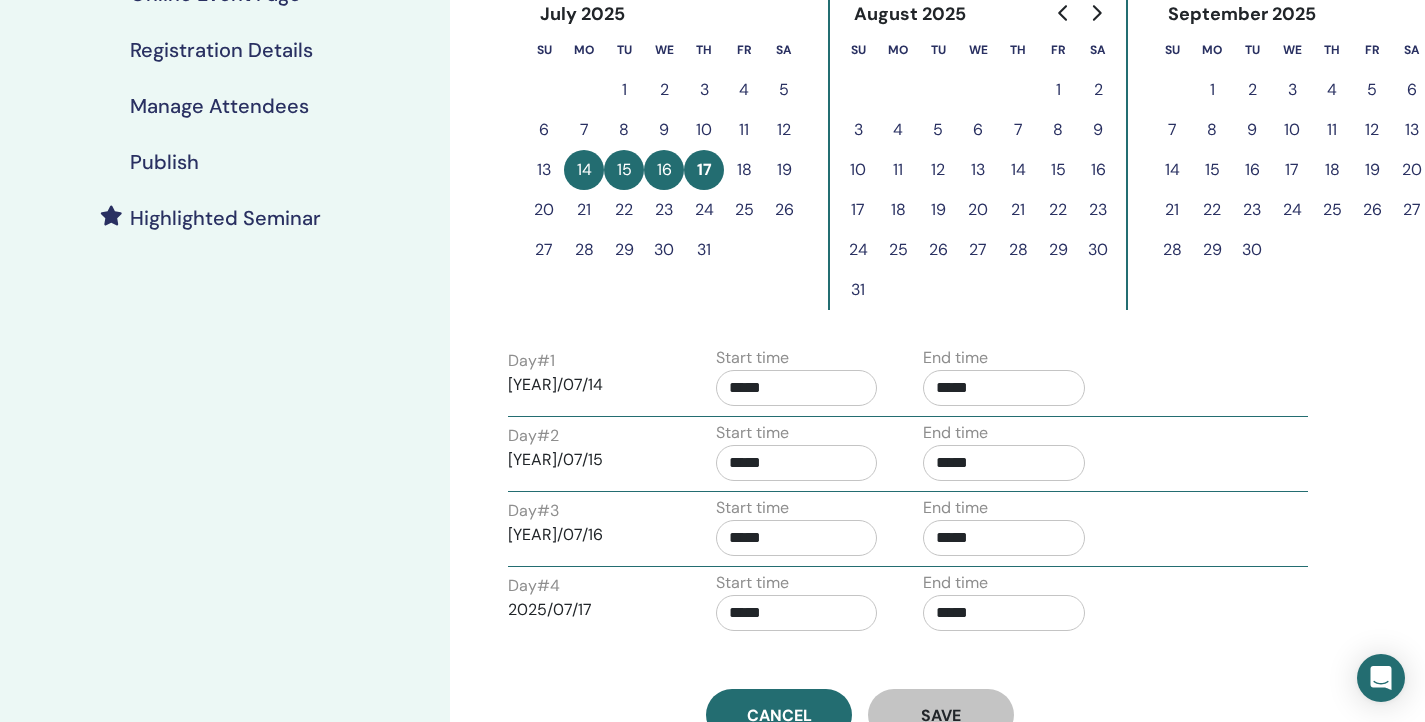 click on "15" at bounding box center [624, 170] 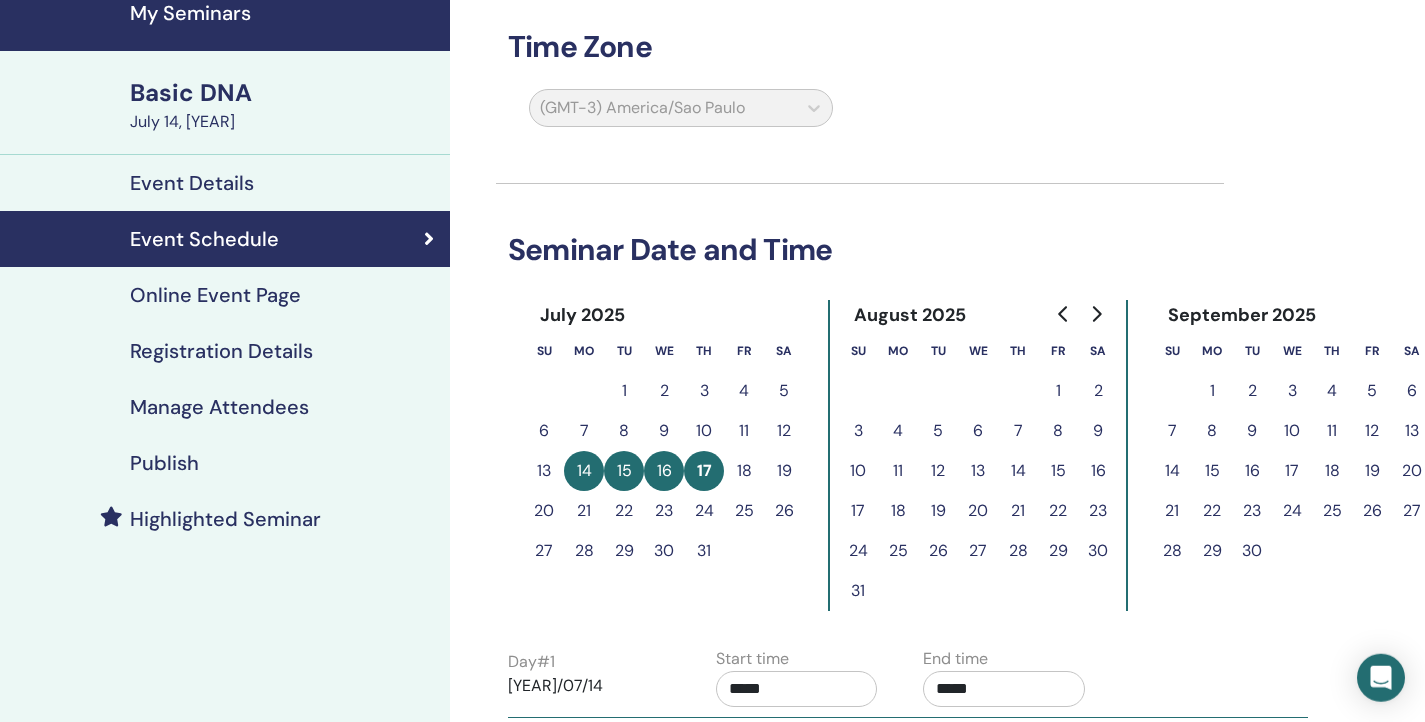 scroll, scrollTop: 0, scrollLeft: 0, axis: both 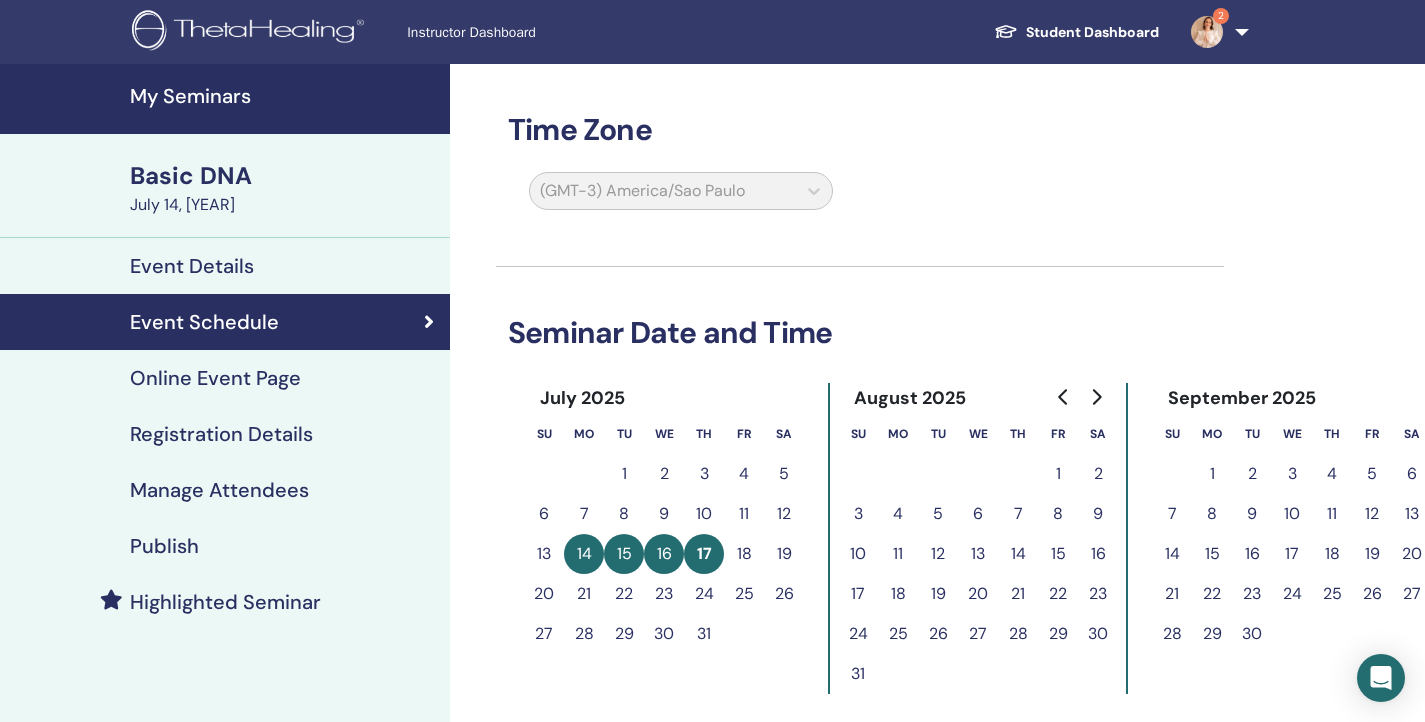 click on "My Seminars" at bounding box center [284, 96] 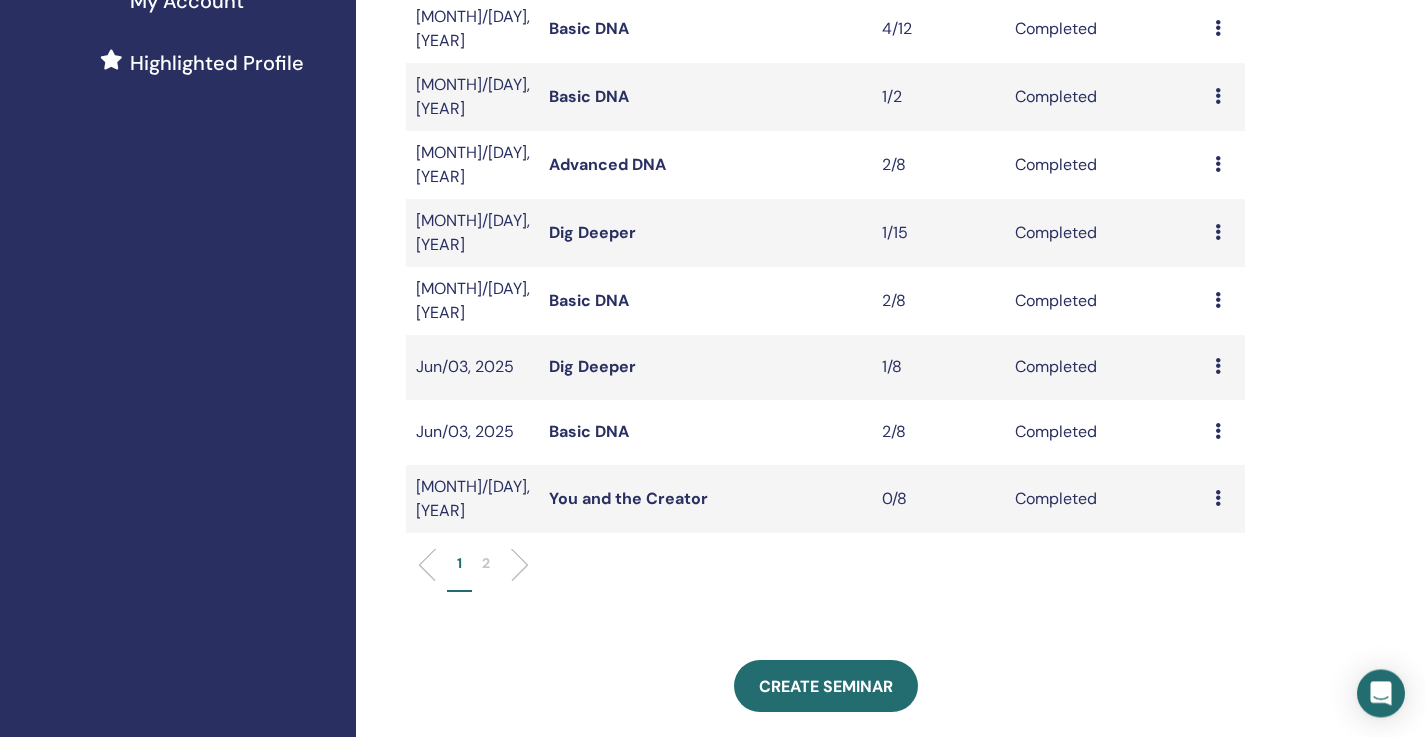 scroll, scrollTop: 576, scrollLeft: 0, axis: vertical 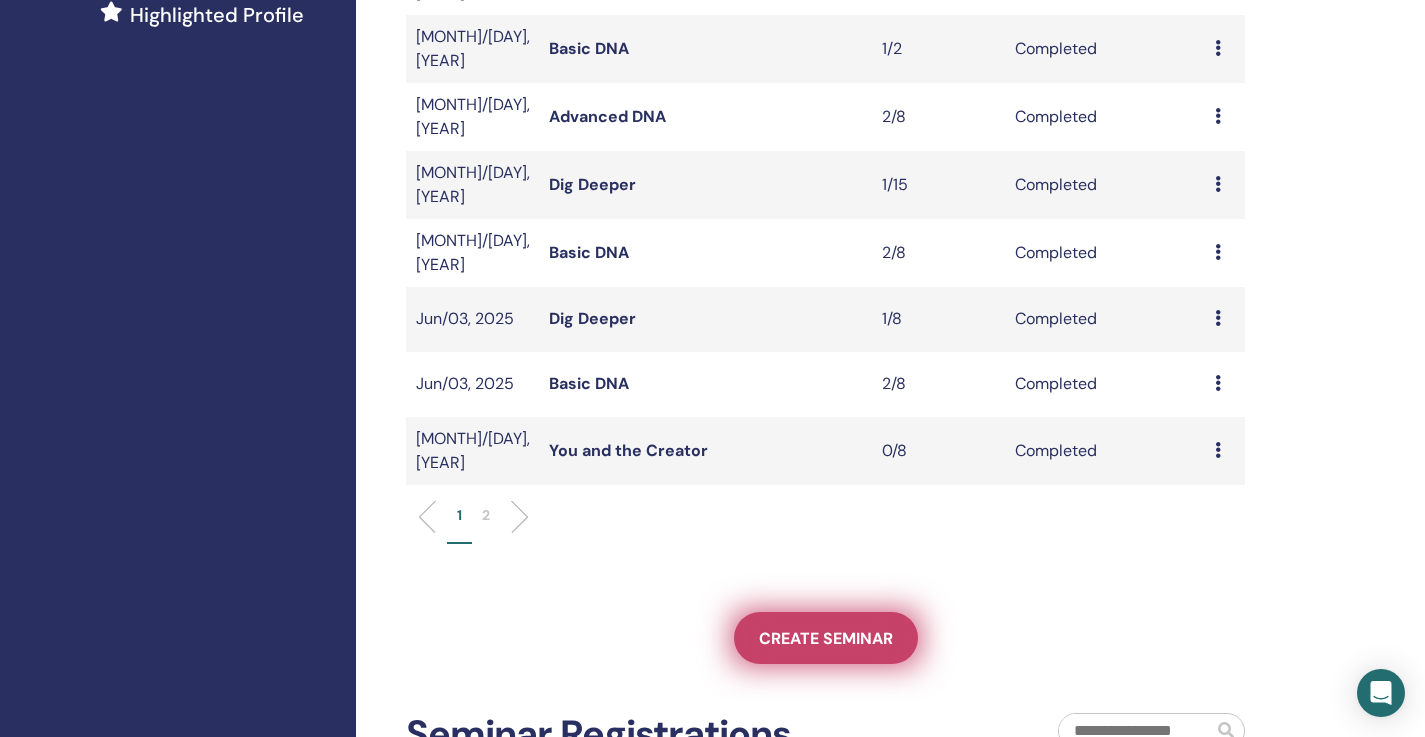click on "Create seminar" at bounding box center [826, 638] 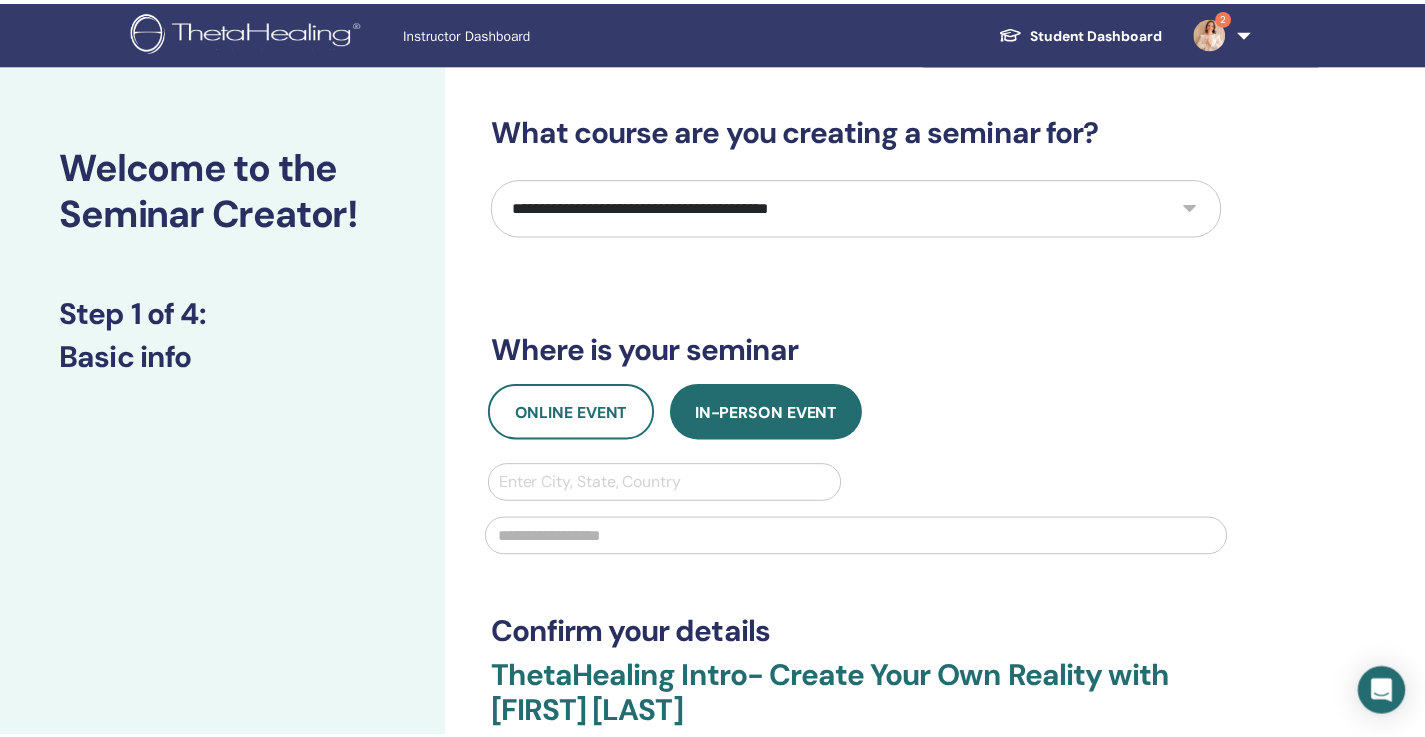 scroll, scrollTop: 0, scrollLeft: 0, axis: both 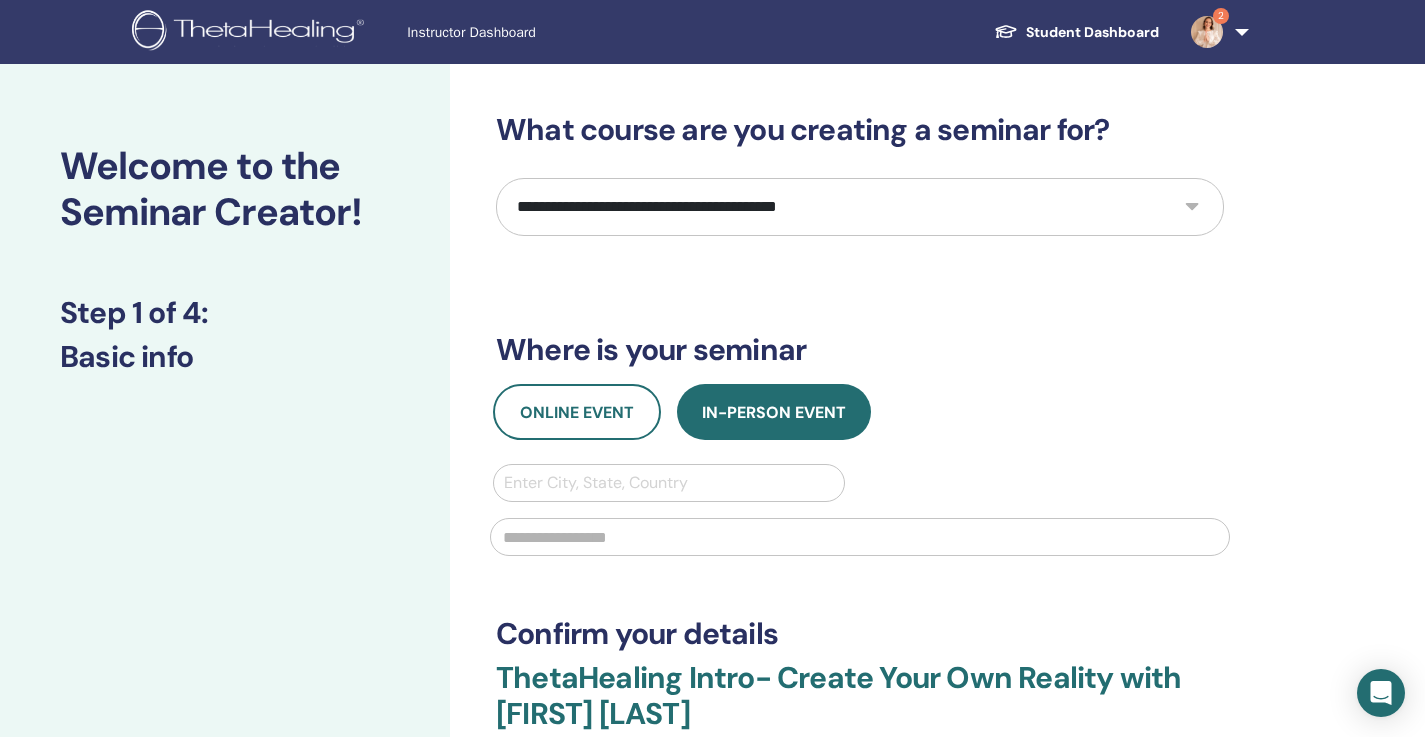 select on "*" 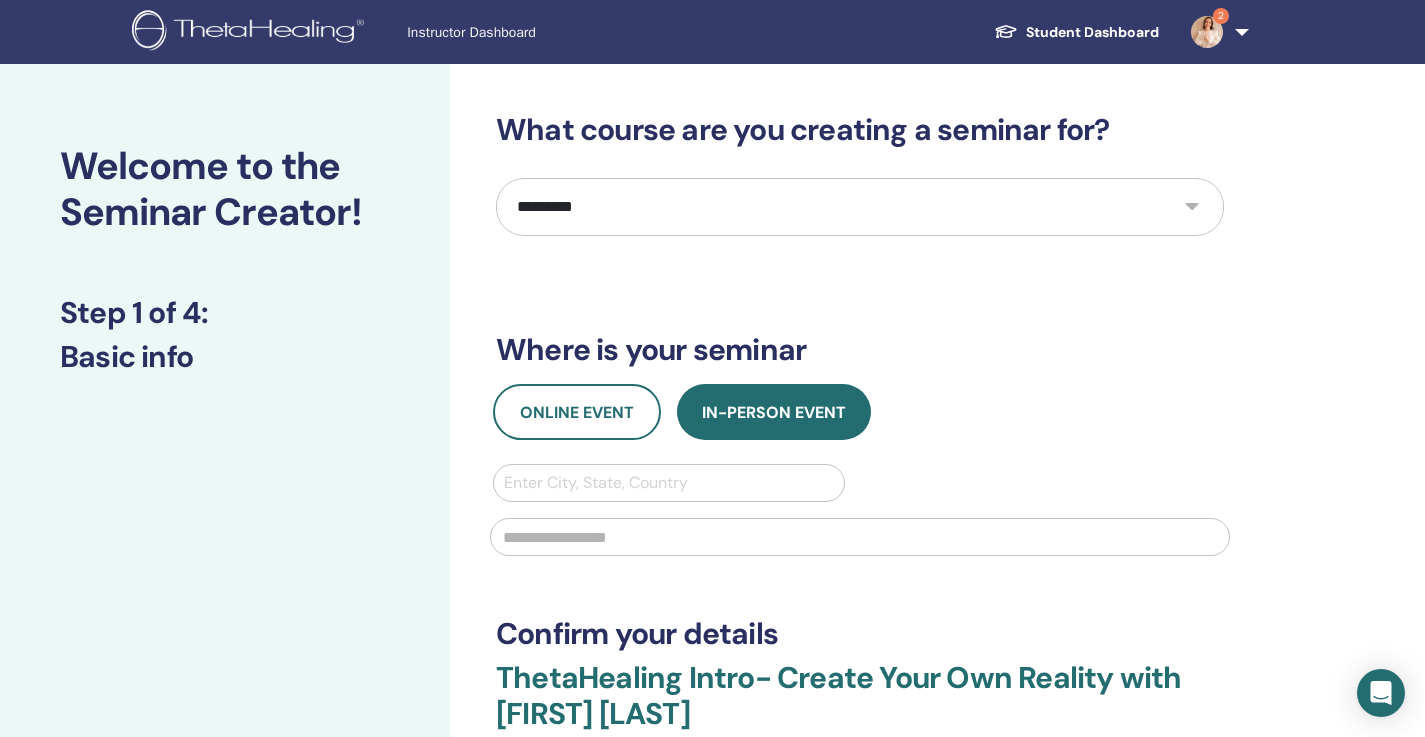click on "*********" at bounding box center [0, 0] 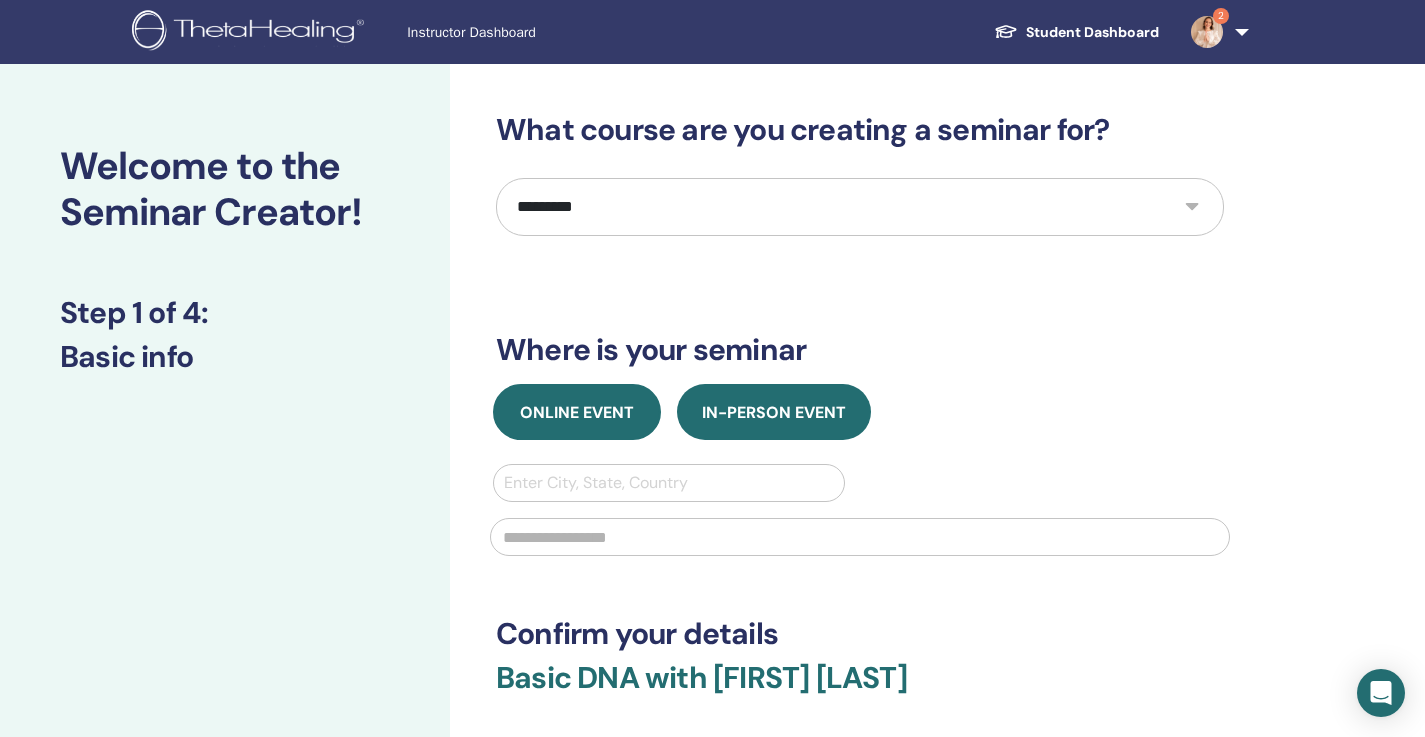 click on "Online Event" at bounding box center (577, 412) 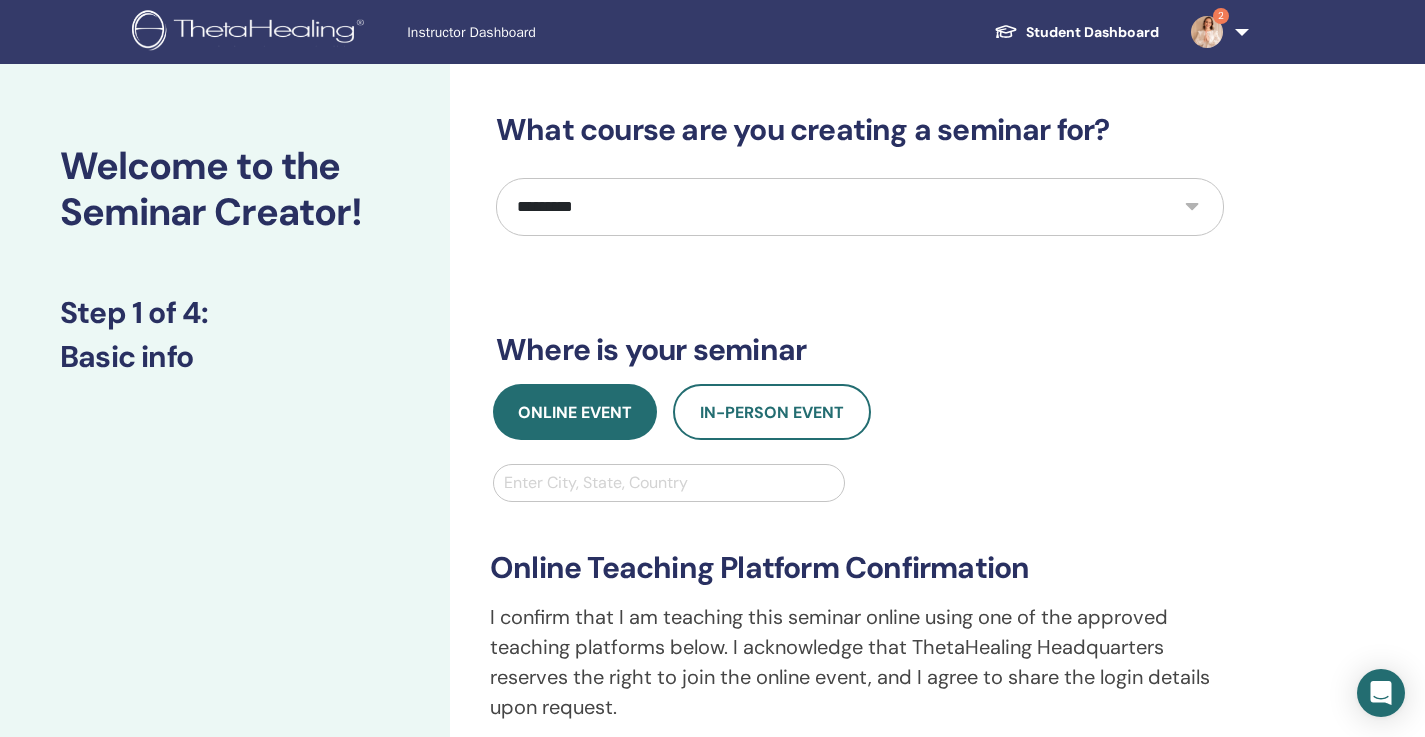 type 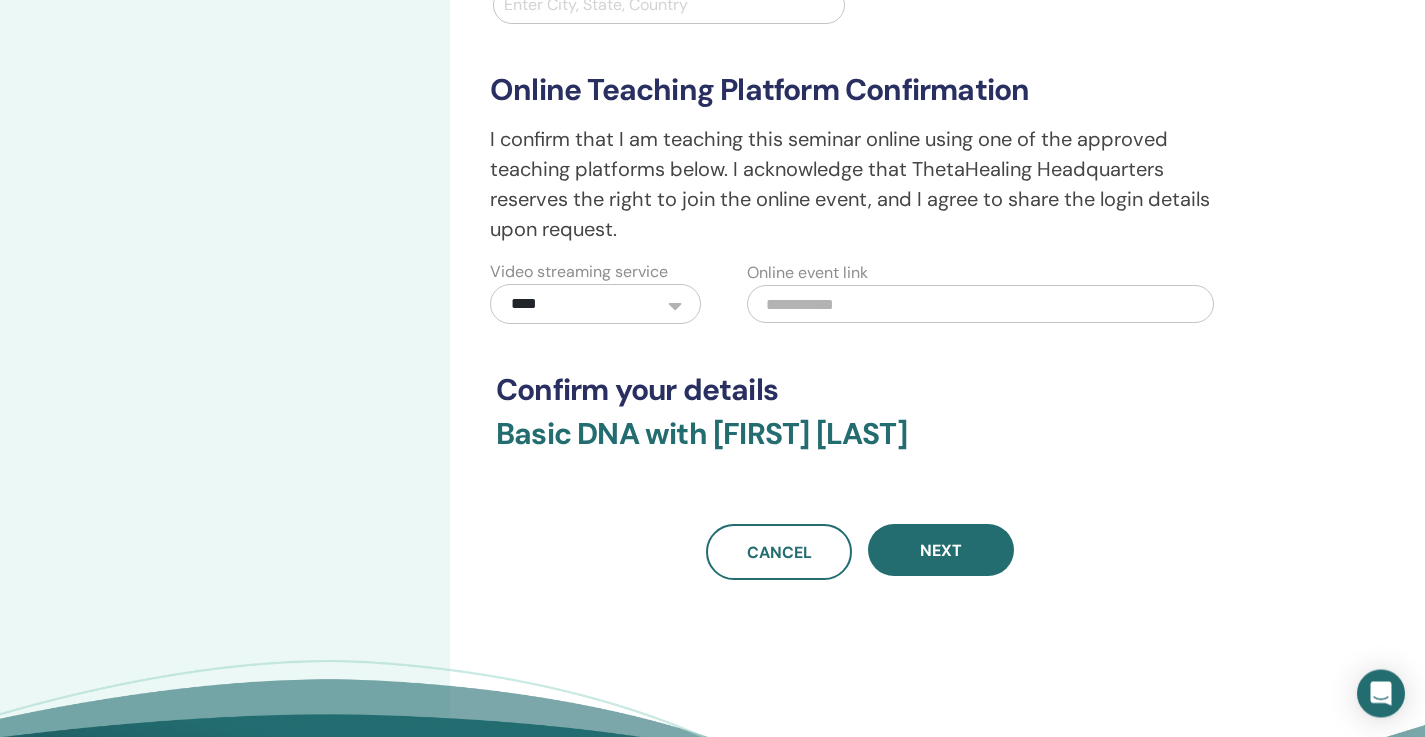 scroll, scrollTop: 480, scrollLeft: 0, axis: vertical 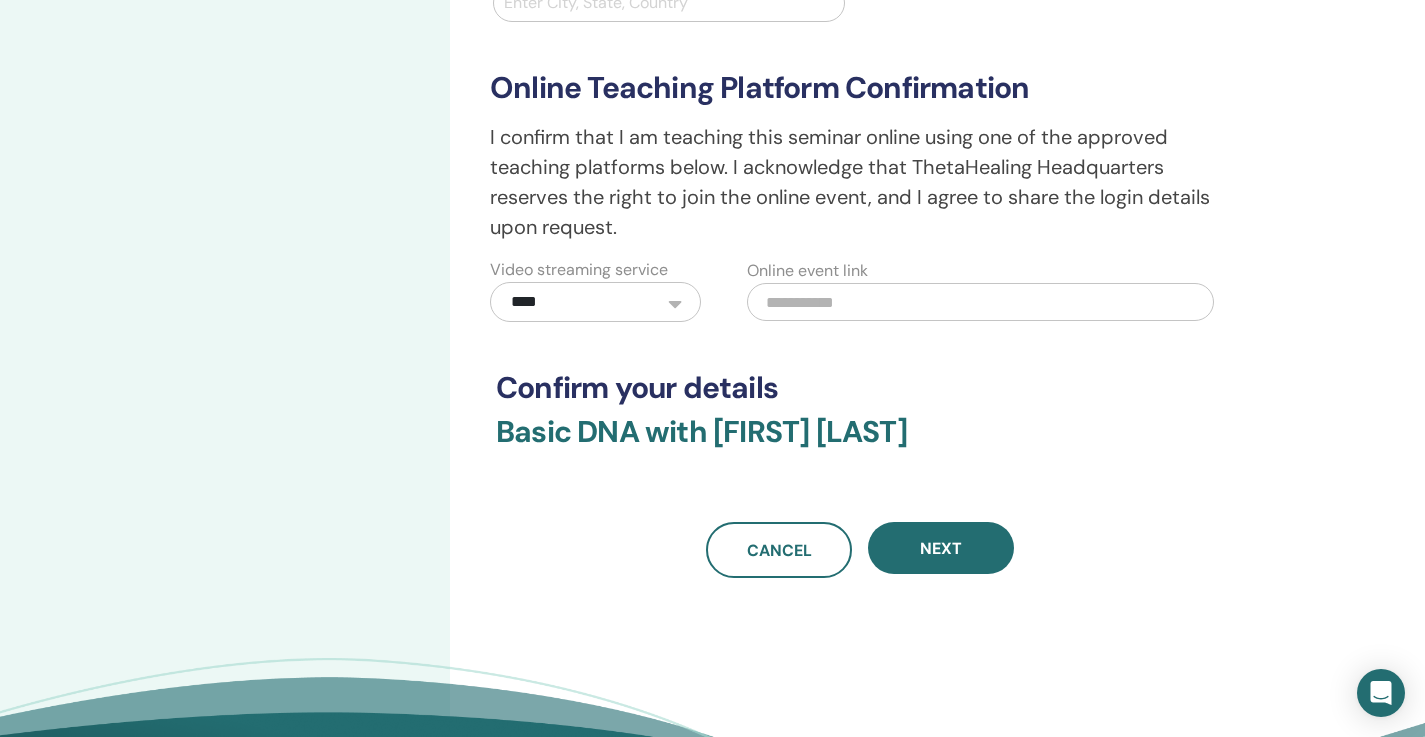 click at bounding box center [980, 302] 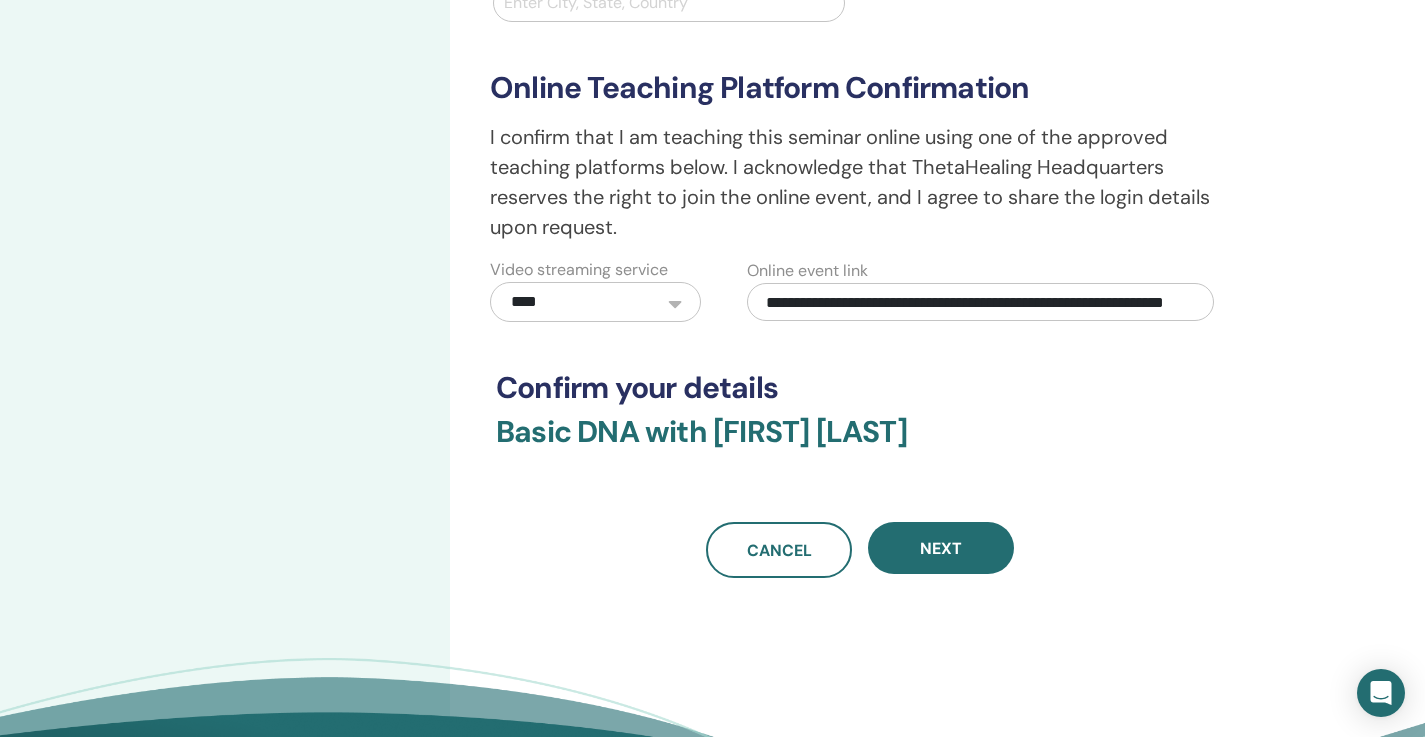 scroll, scrollTop: 0, scrollLeft: 119, axis: horizontal 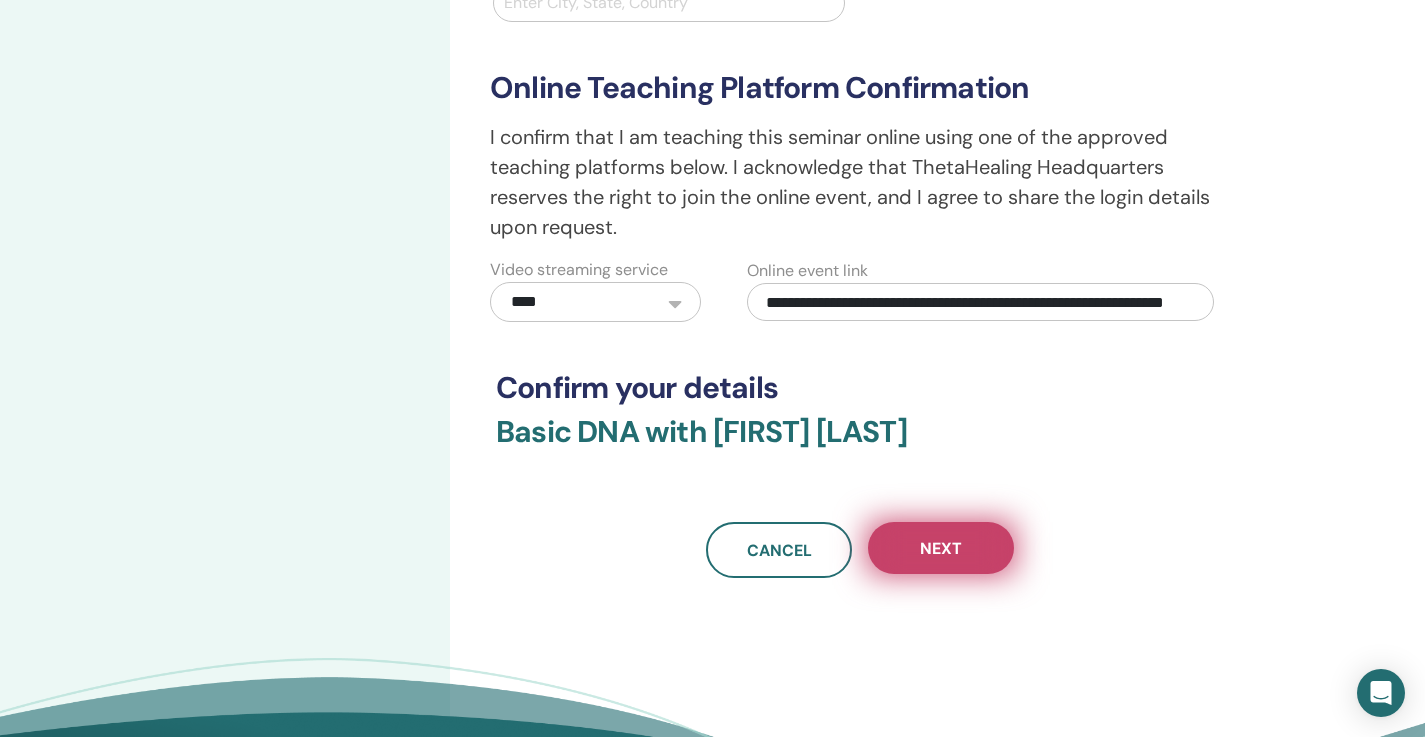 type on "**********" 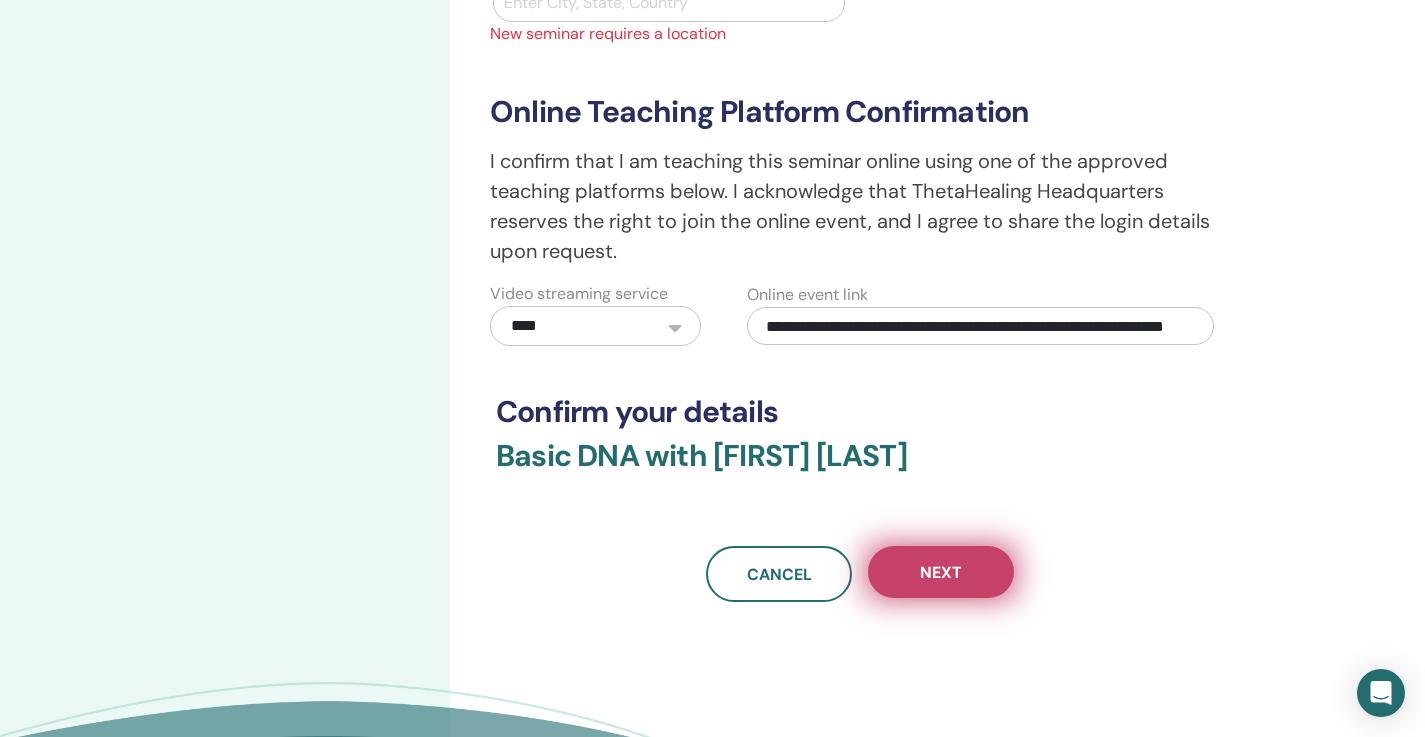 type 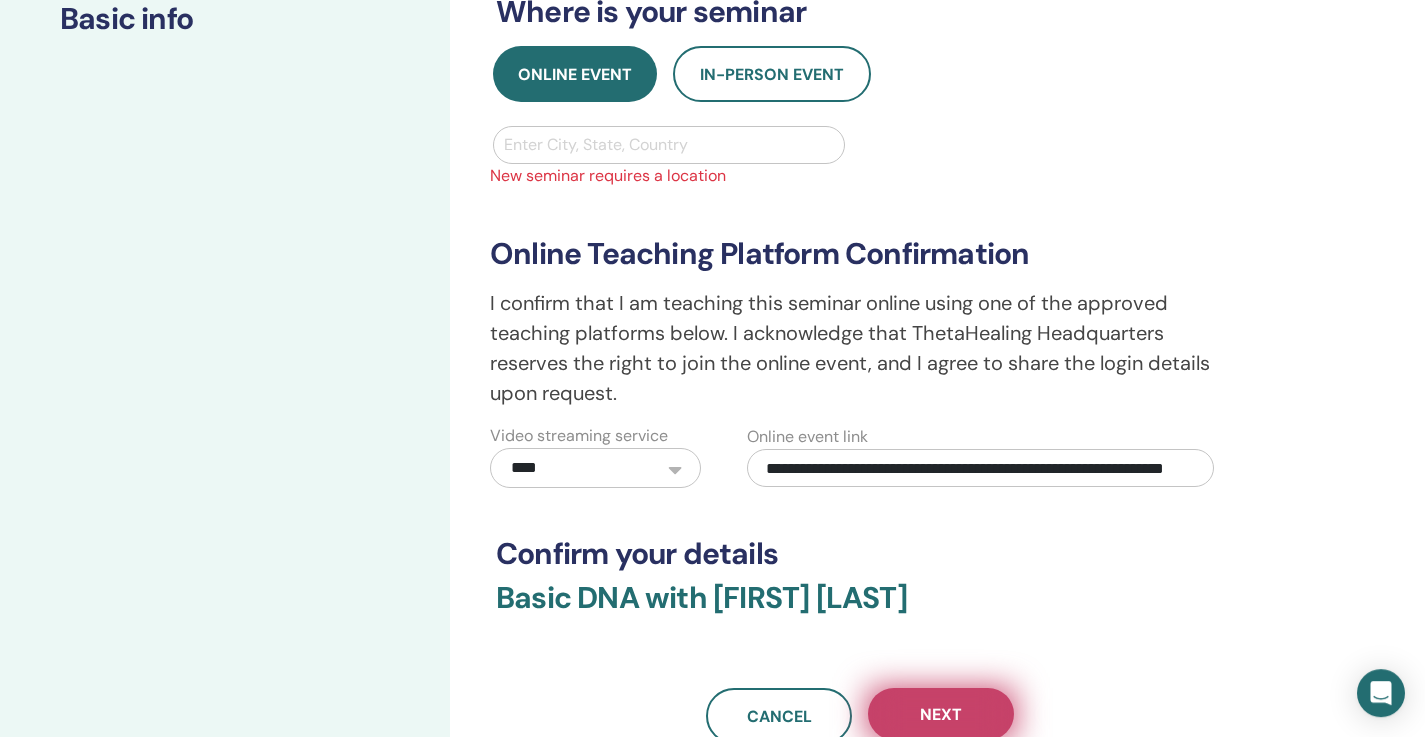 scroll, scrollTop: 336, scrollLeft: 0, axis: vertical 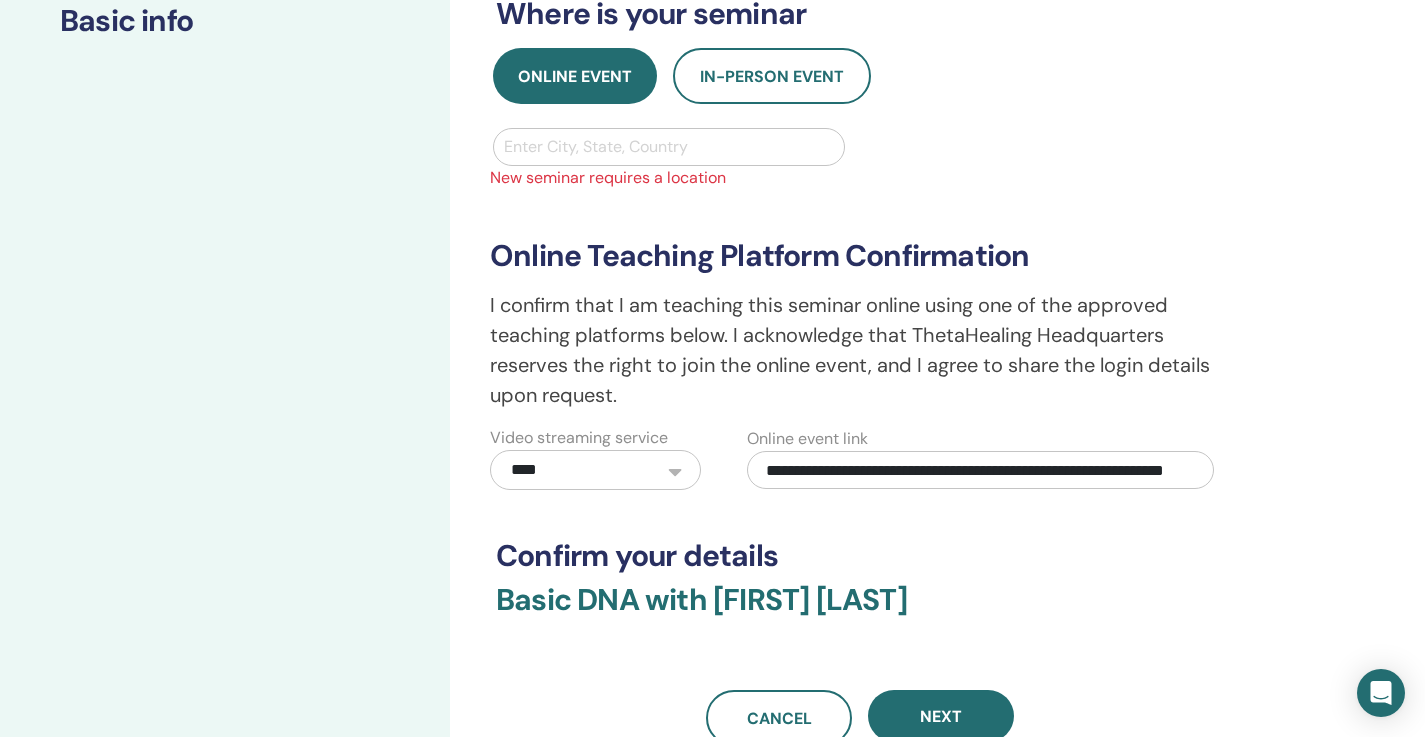 click on "**********" at bounding box center (860, 269) 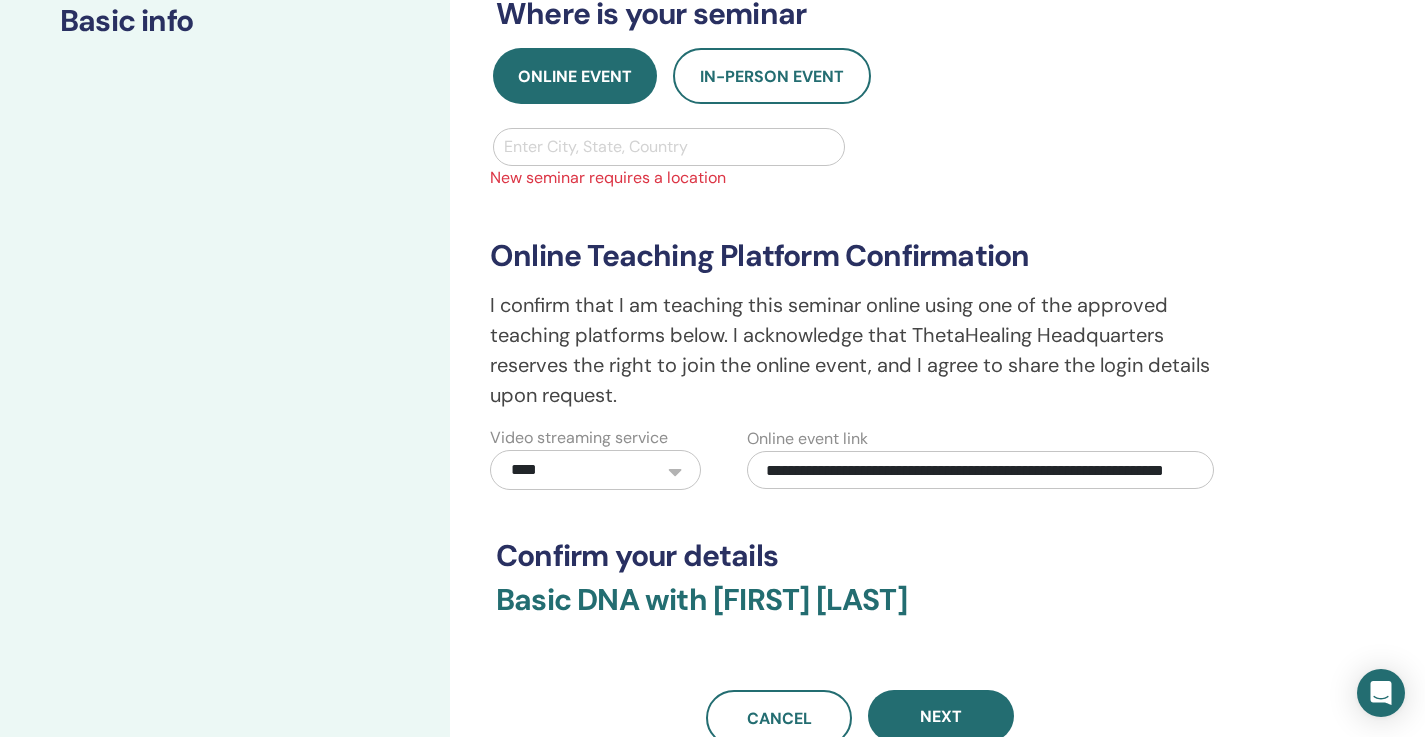click at bounding box center [669, 147] 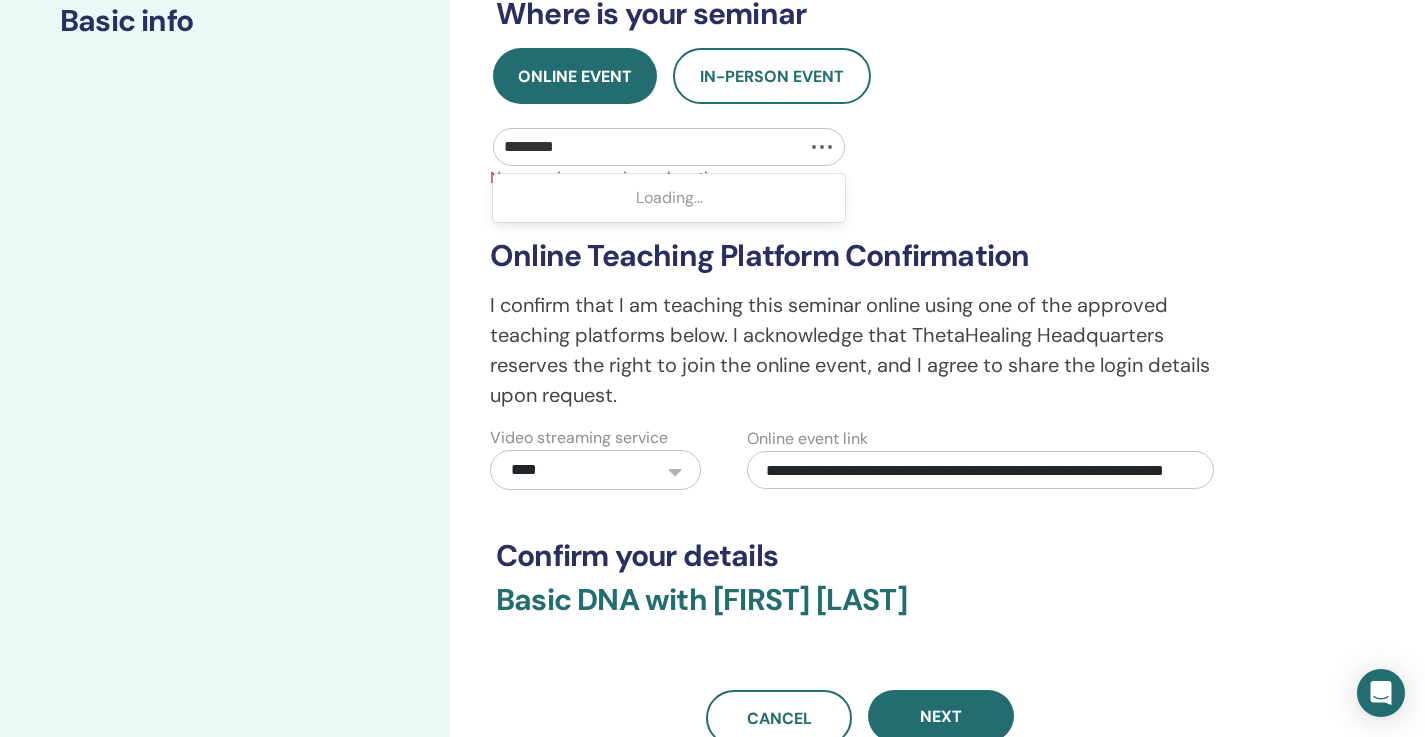 type on "*********" 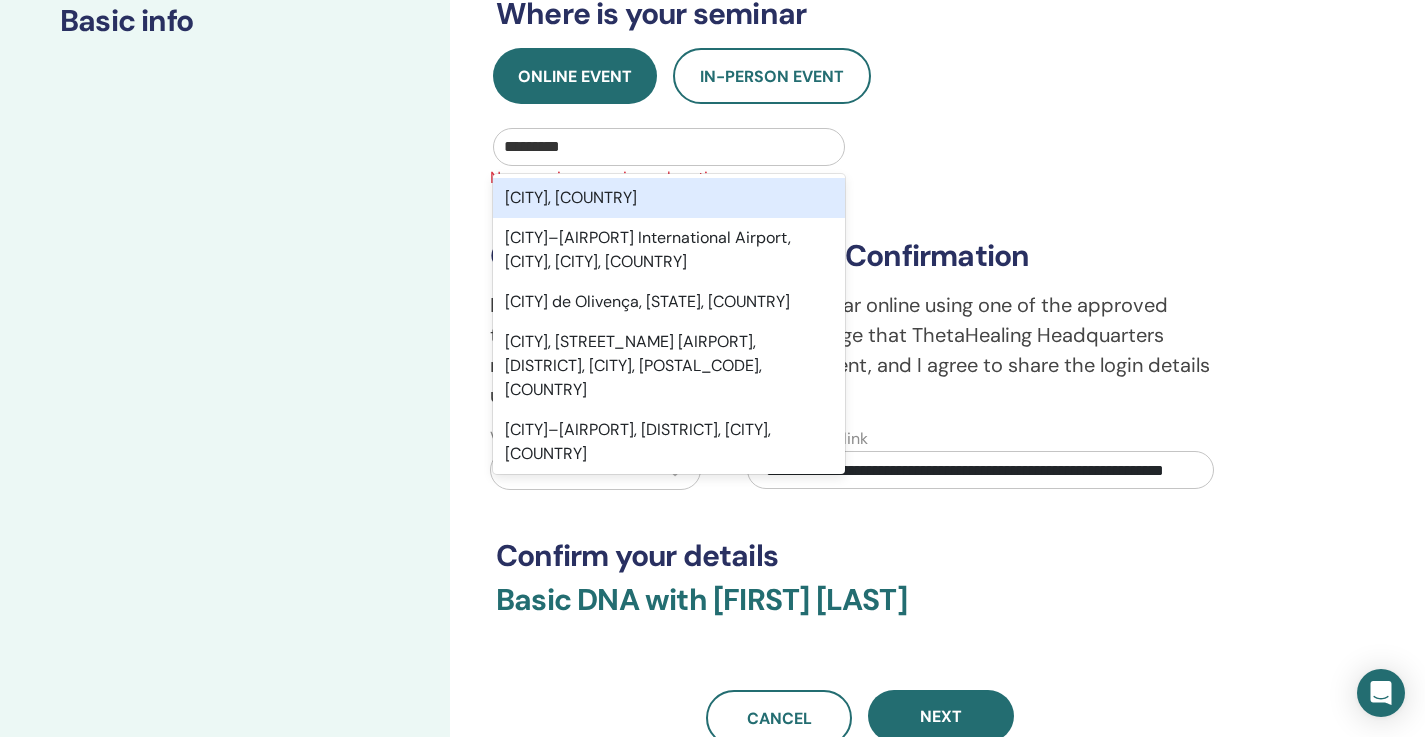 click on "[CITY], [COUNTRY]" at bounding box center [669, 198] 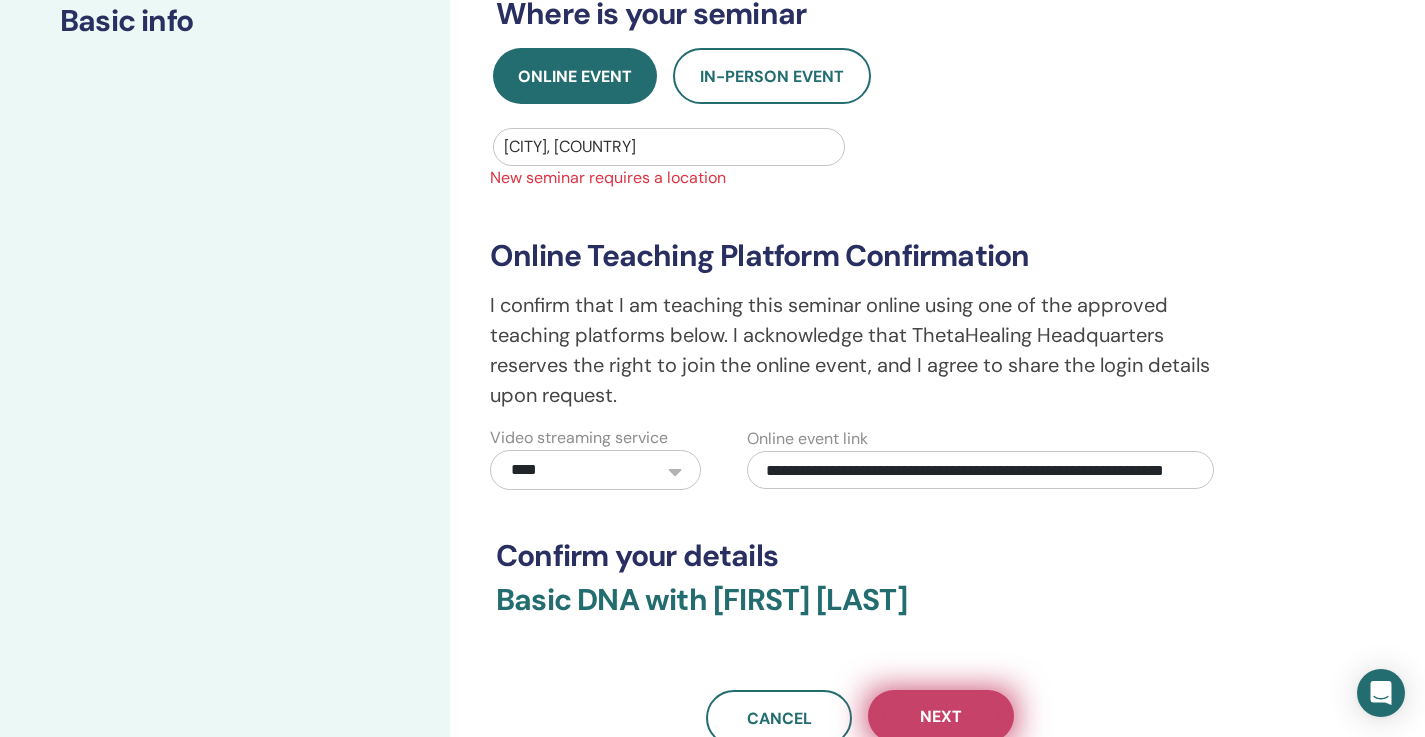 click on "Next" at bounding box center (941, 716) 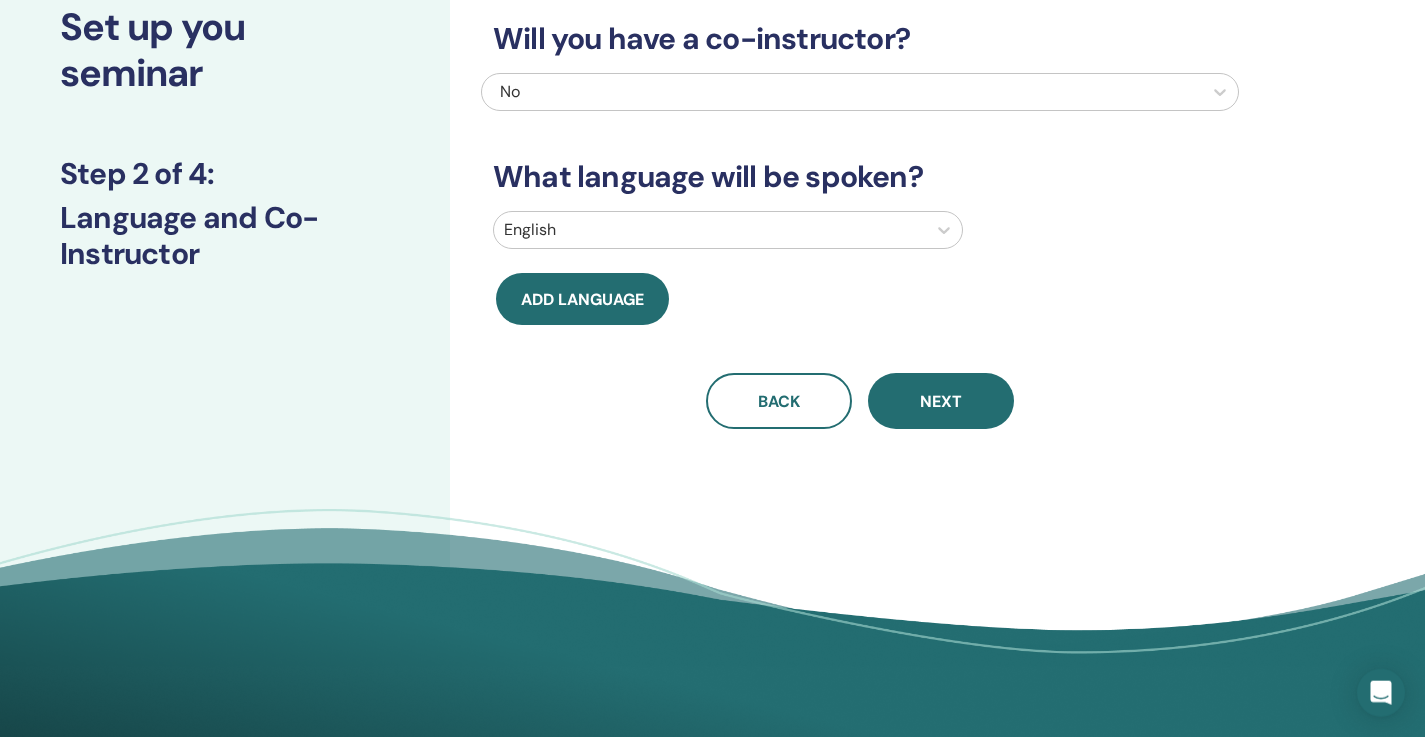 scroll, scrollTop: 96, scrollLeft: 0, axis: vertical 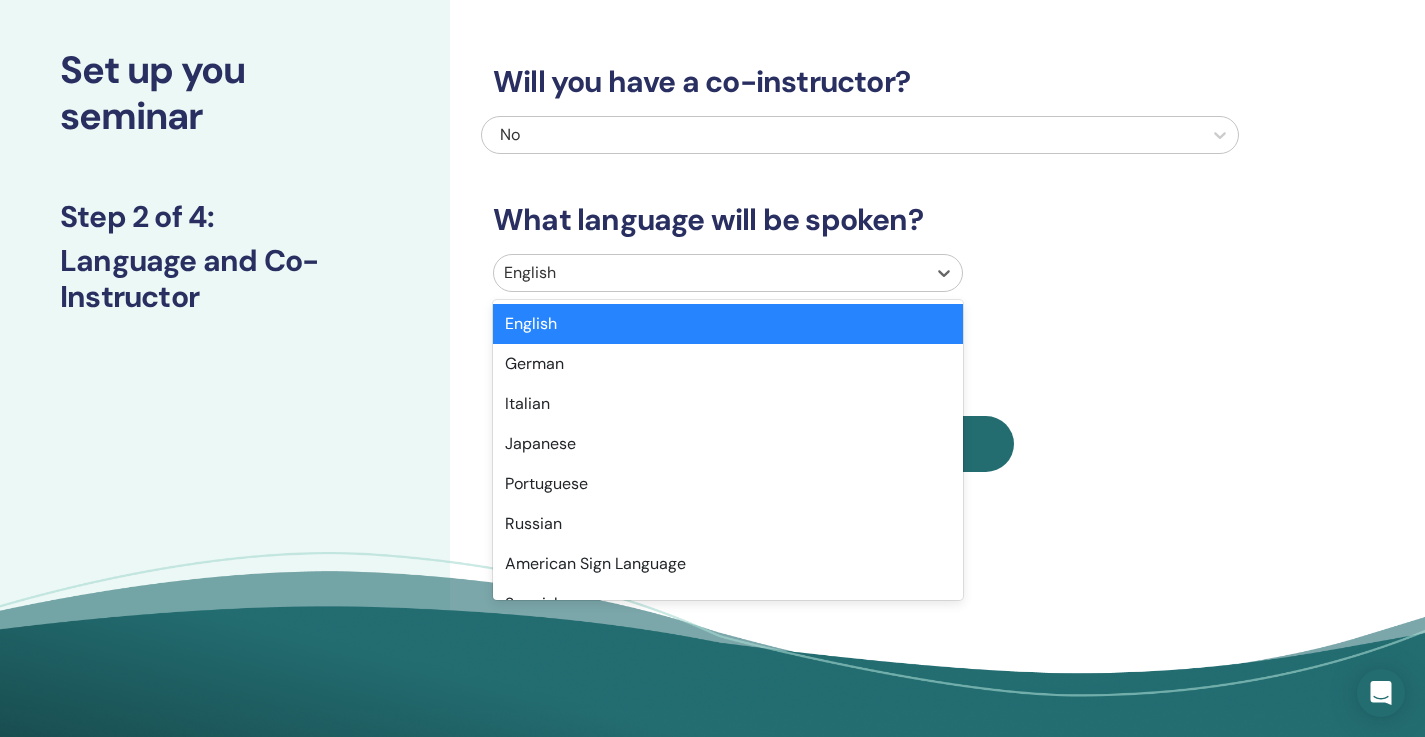 click at bounding box center [710, 273] 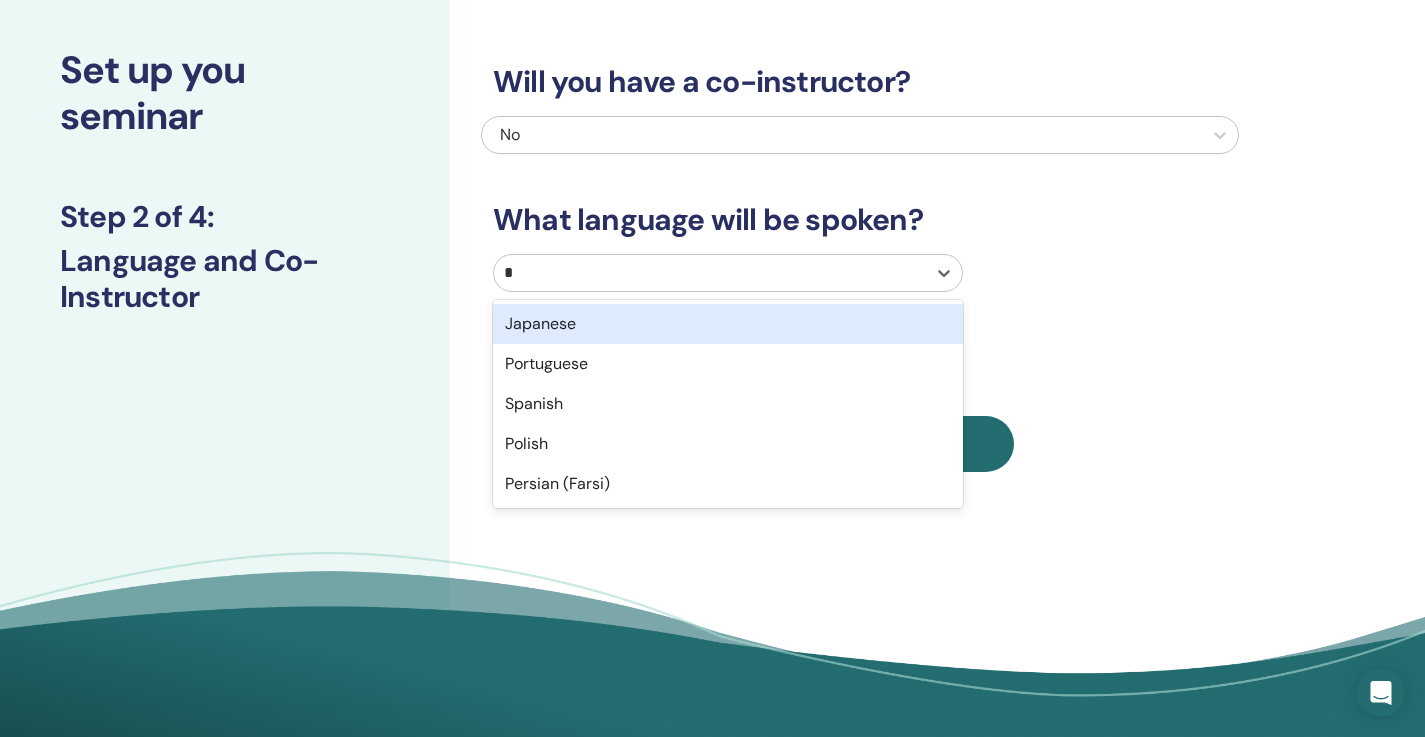 type on "**" 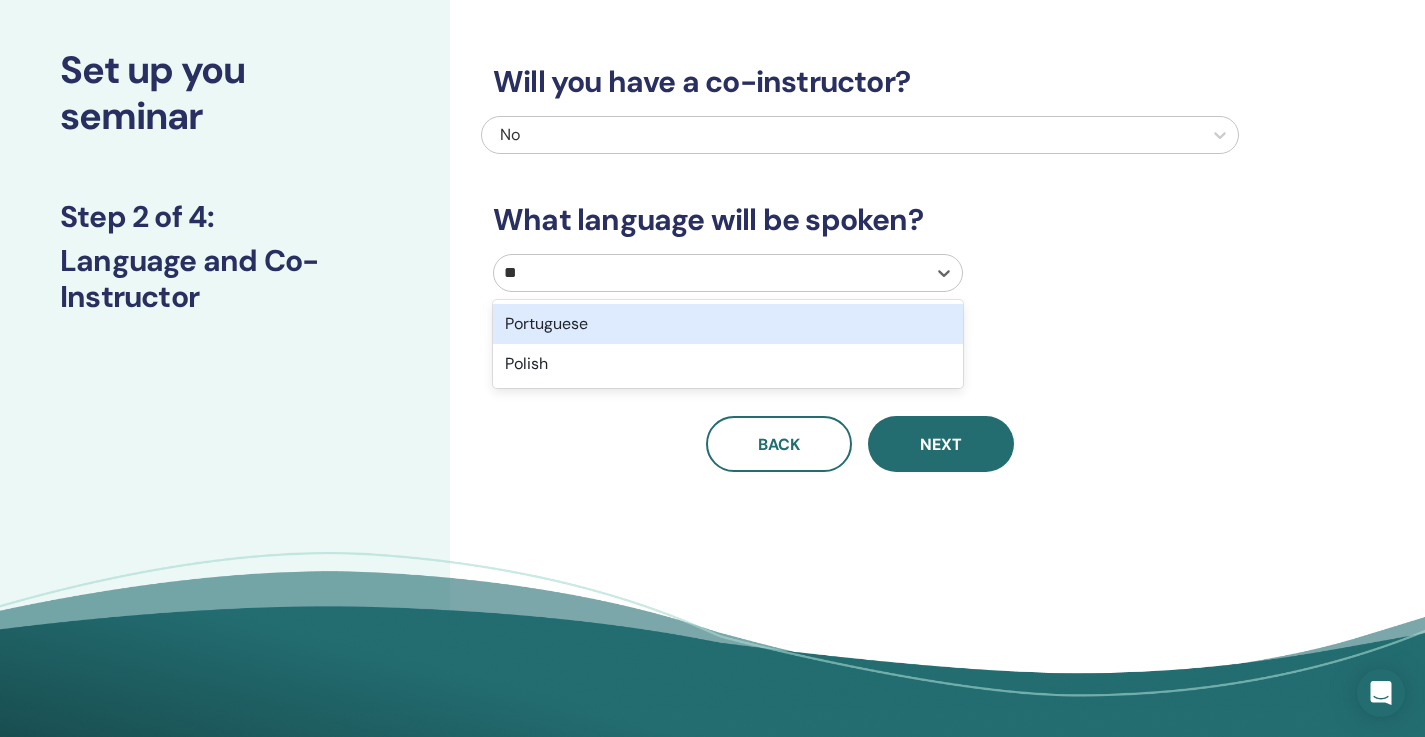 click on "Portuguese" at bounding box center [728, 324] 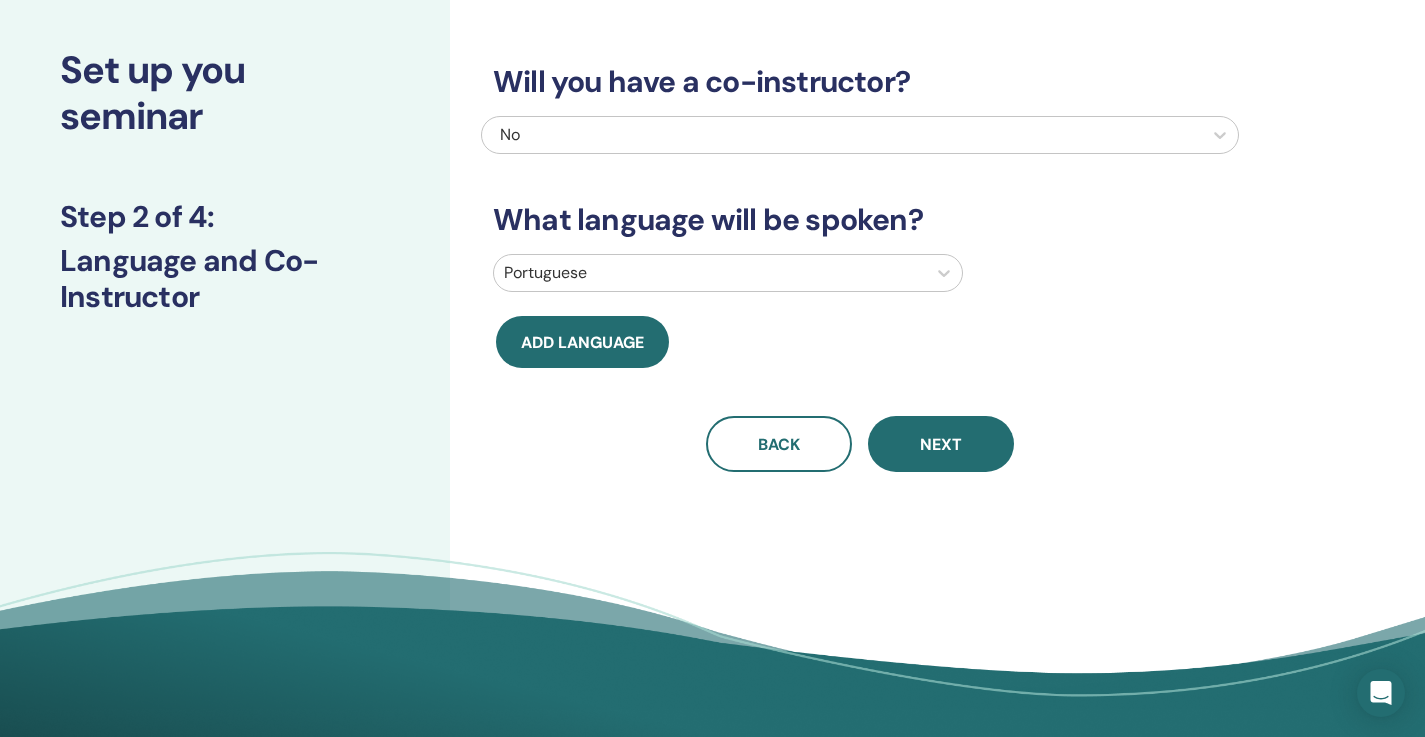 click on "Will you have a co-instructor? No What language will be spoken? Portuguese Add language Back Next" at bounding box center (925, 360) 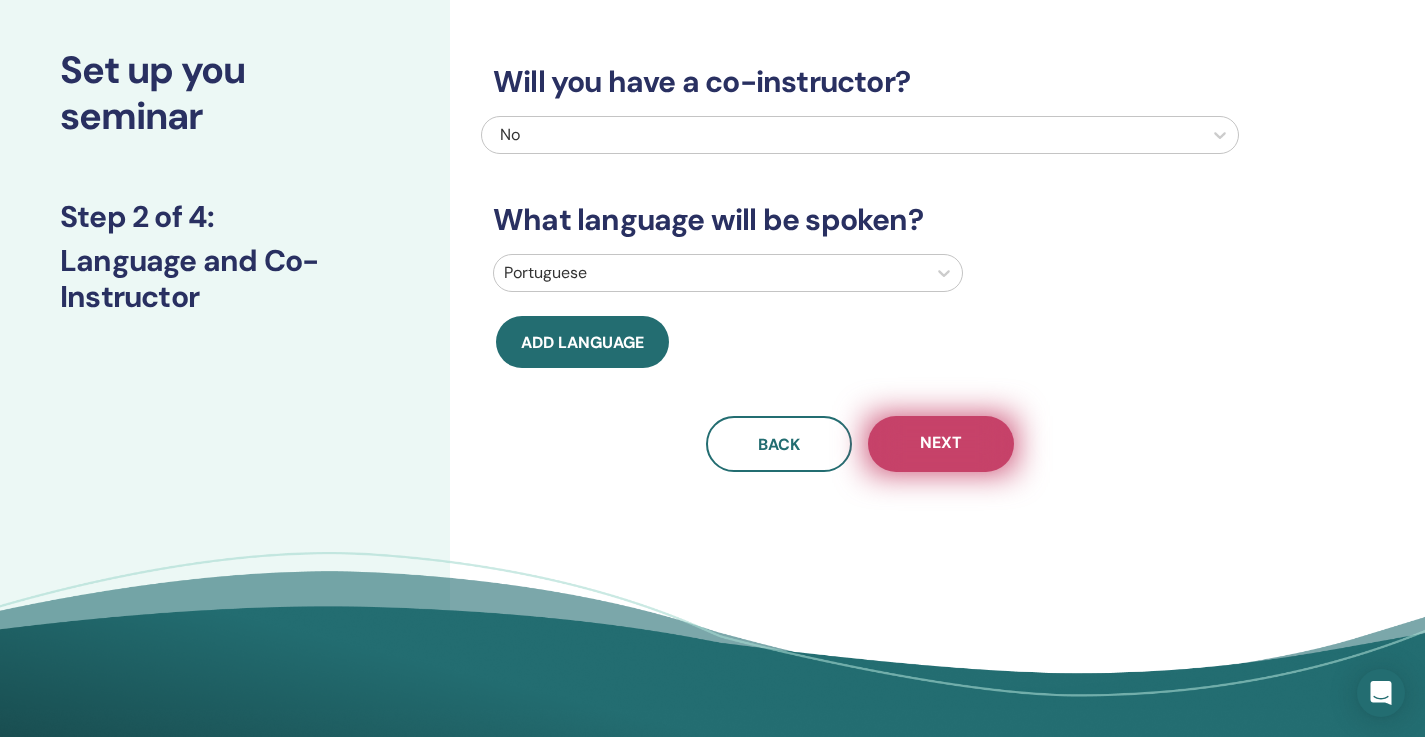 click on "Next" at bounding box center (941, 444) 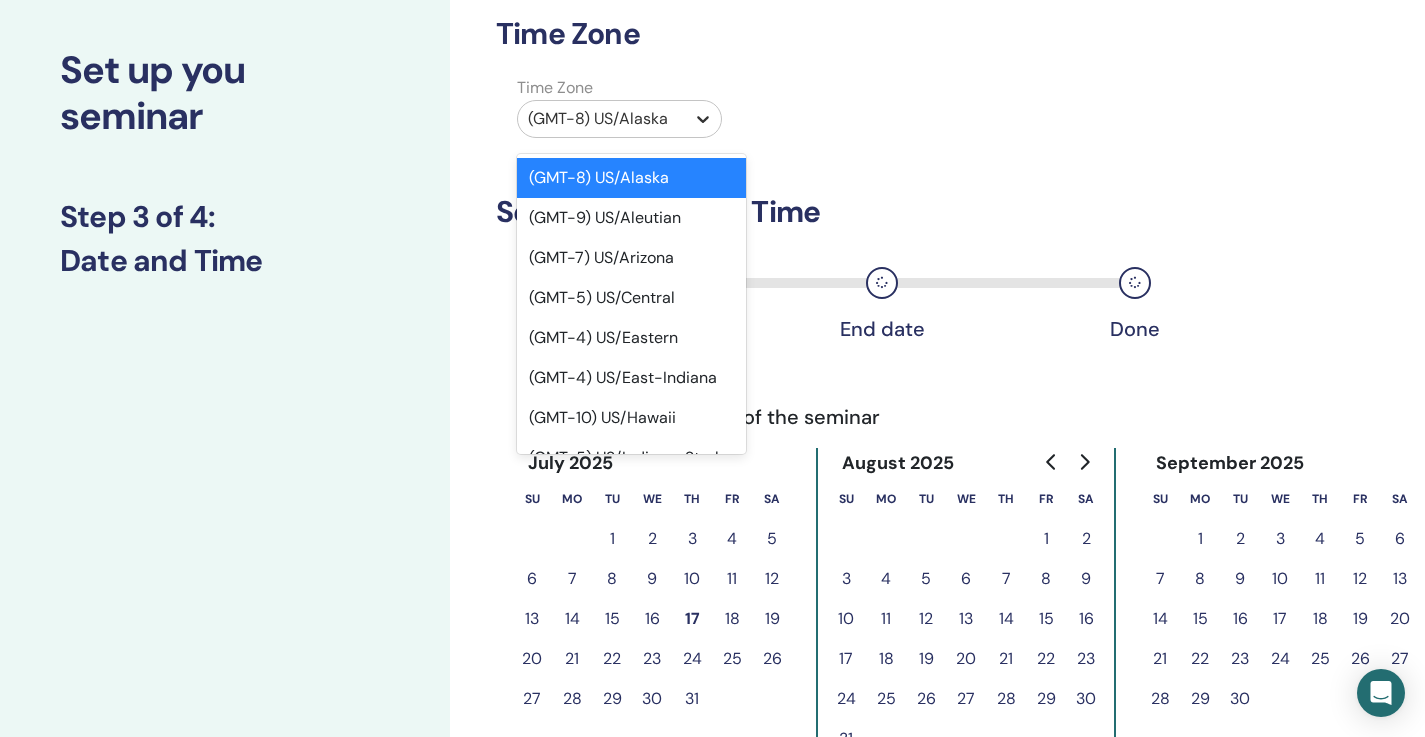 click 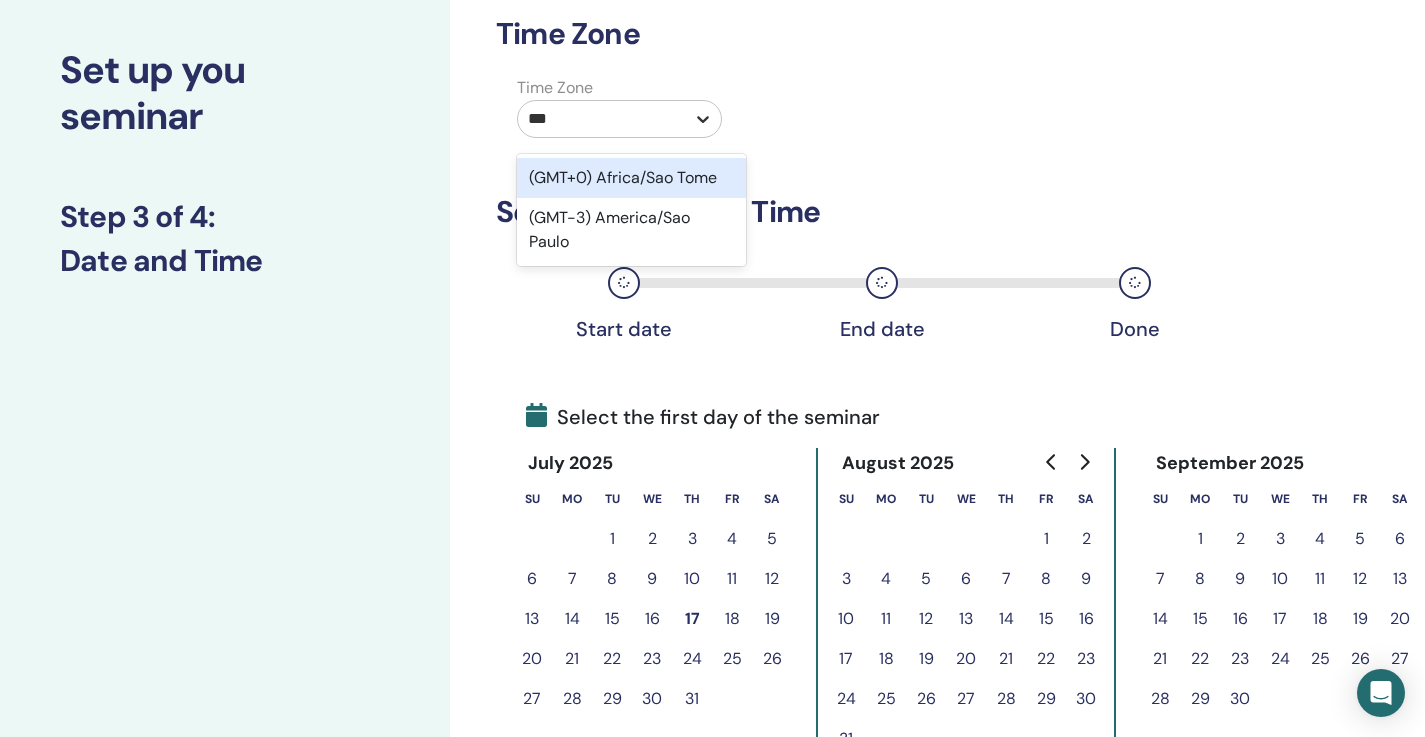 type on "***" 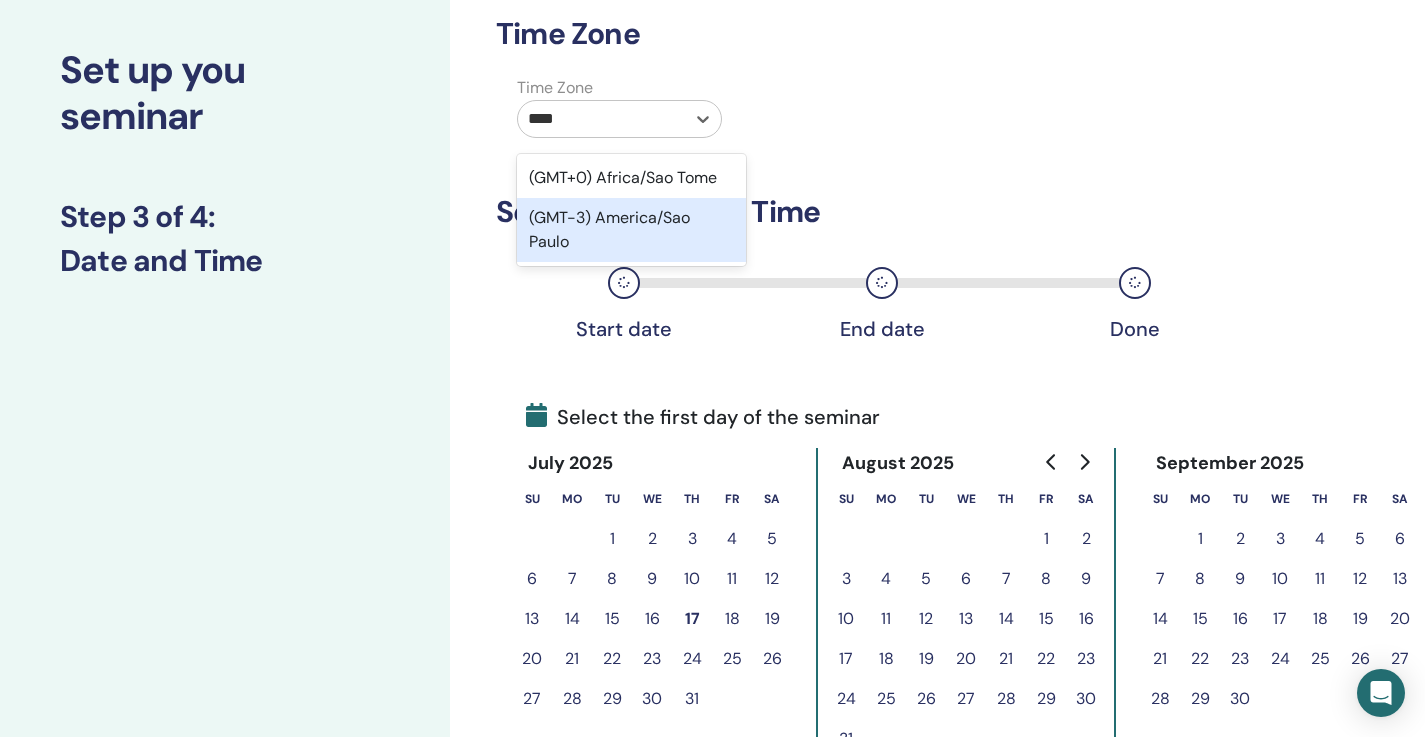 click on "(GMT-3) America/Sao Paulo" at bounding box center [631, 230] 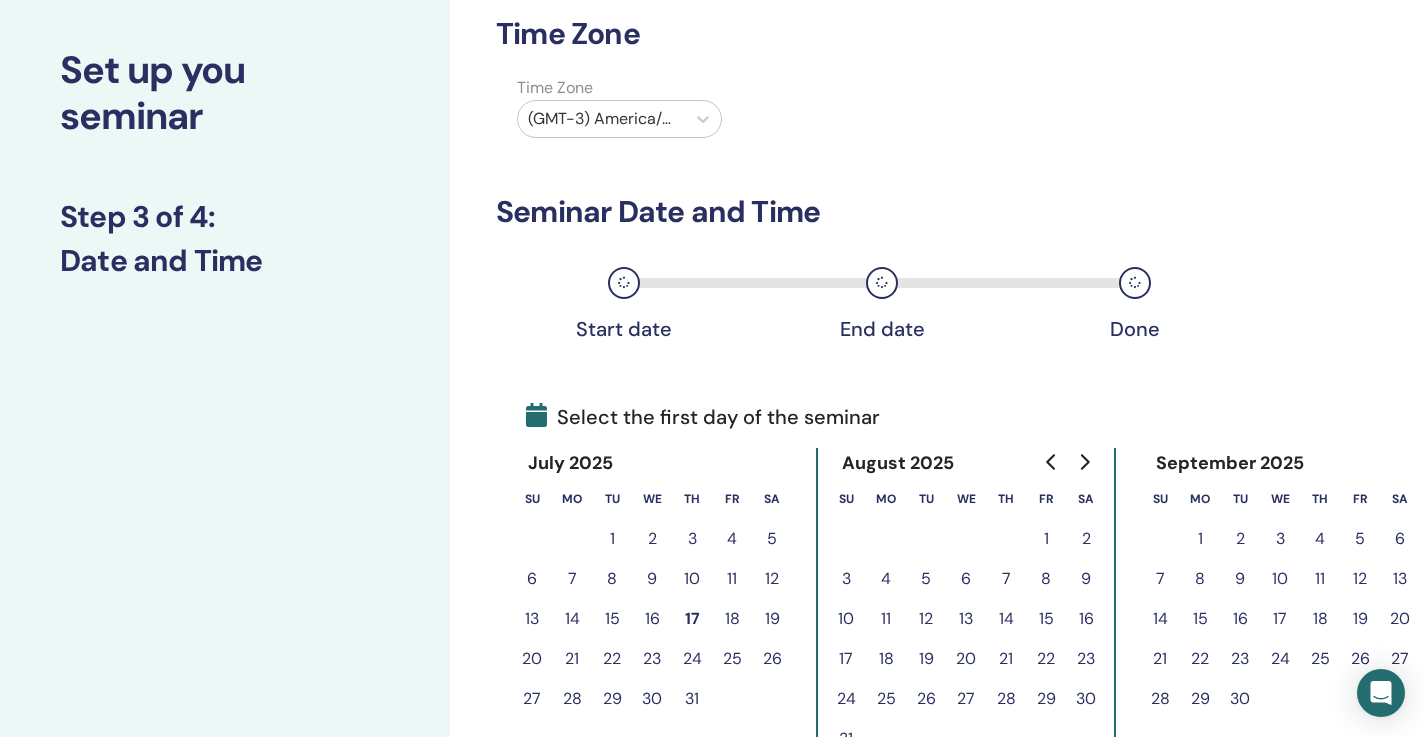 click on "Time Zone Time Zone (GMT-3) America/Sao Paulo Seminar Date and Time Start date End date Done Select the first day of the seminar July 2025 Su Mo Tu We Th Fr Sa 1 2 3 4 5 6 7 8 9 10 11 12 13 14 15 16 17 18 19 20 21 22 23 24 25 26 27 28 29 30 31 August 2025 Su Mo Tu We Th Fr Sa 1 2 3 4 5 6 7 8 9 10 11 12 13 14 15 16 17 18 19 20 21 22 23 24 25 26 27 28 29 30 31 September 2025 Su Mo Tu We Th Fr Sa 1 2 3 4 5 6 7 8 9 10 11 12 13 14 15 16 17 18 19 20 21 22 23 24 25 26 27 28 29 30 Back Next" at bounding box center [860, 447] 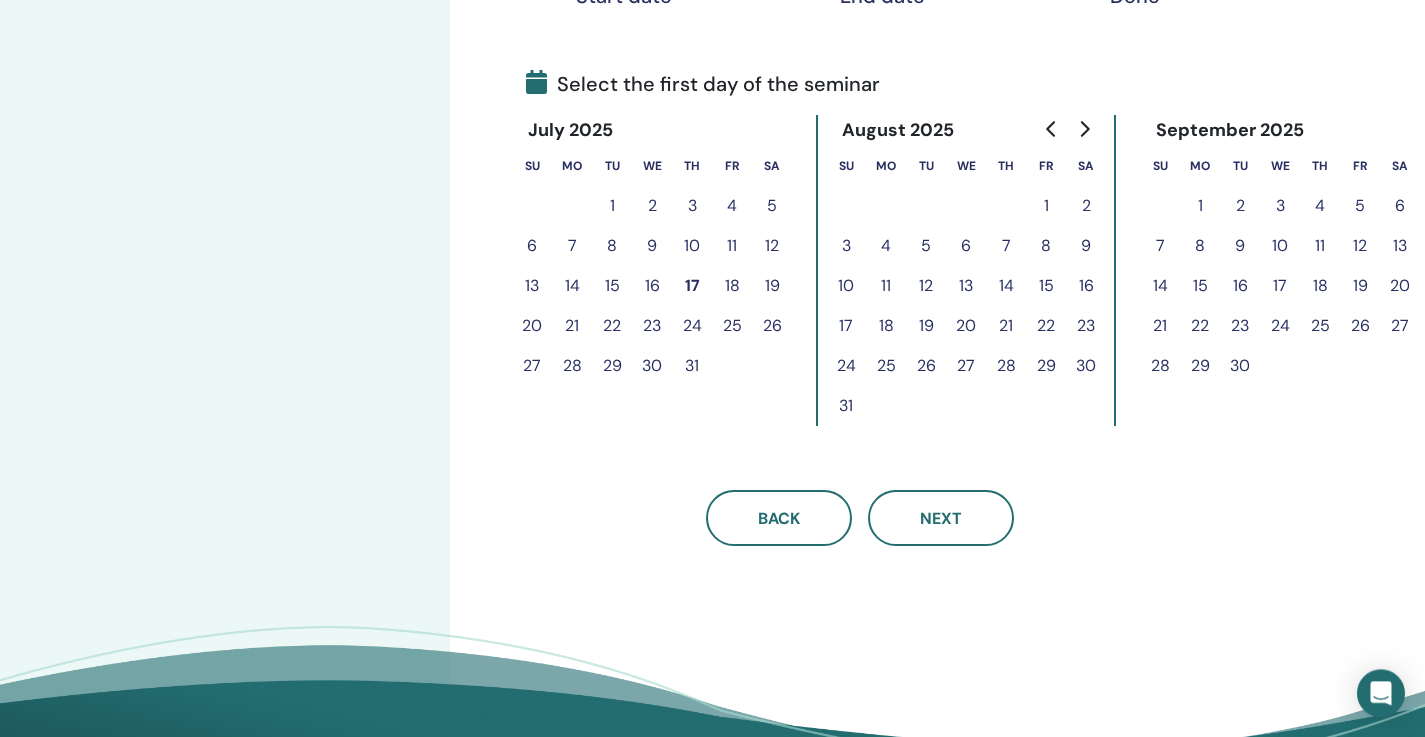 scroll, scrollTop: 432, scrollLeft: 0, axis: vertical 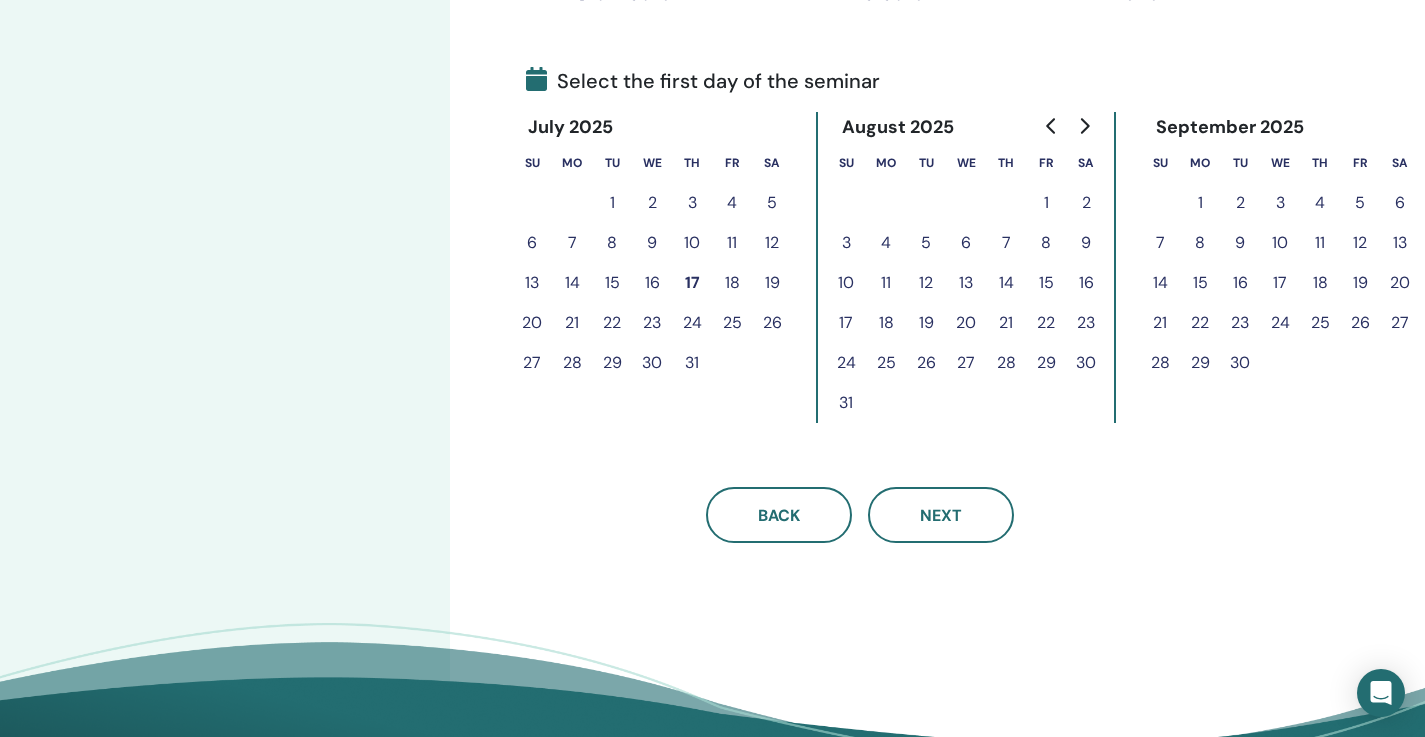 click on "18" at bounding box center (732, 283) 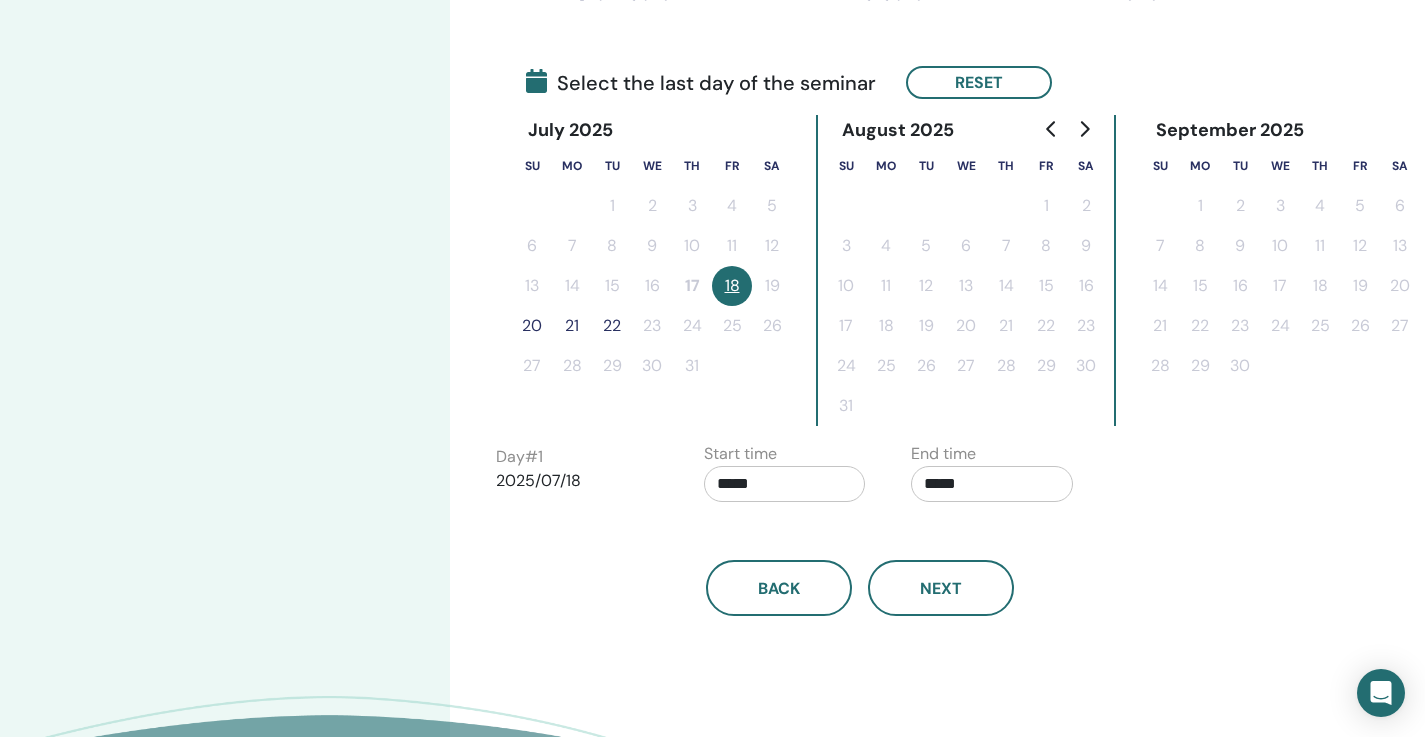 click on "20" at bounding box center [532, 326] 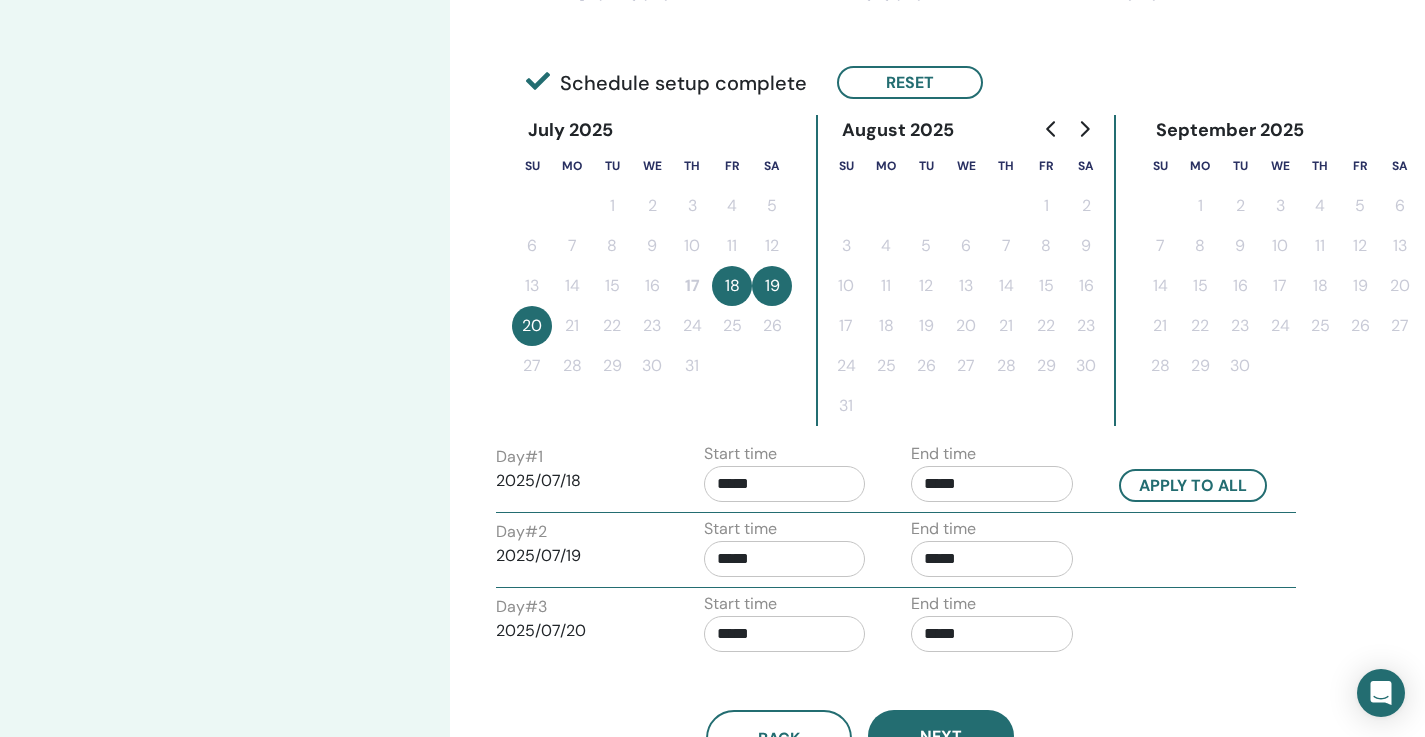 click on "Day  # 3 2025/07/20 Start time ***** End time *****" at bounding box center (896, 627) 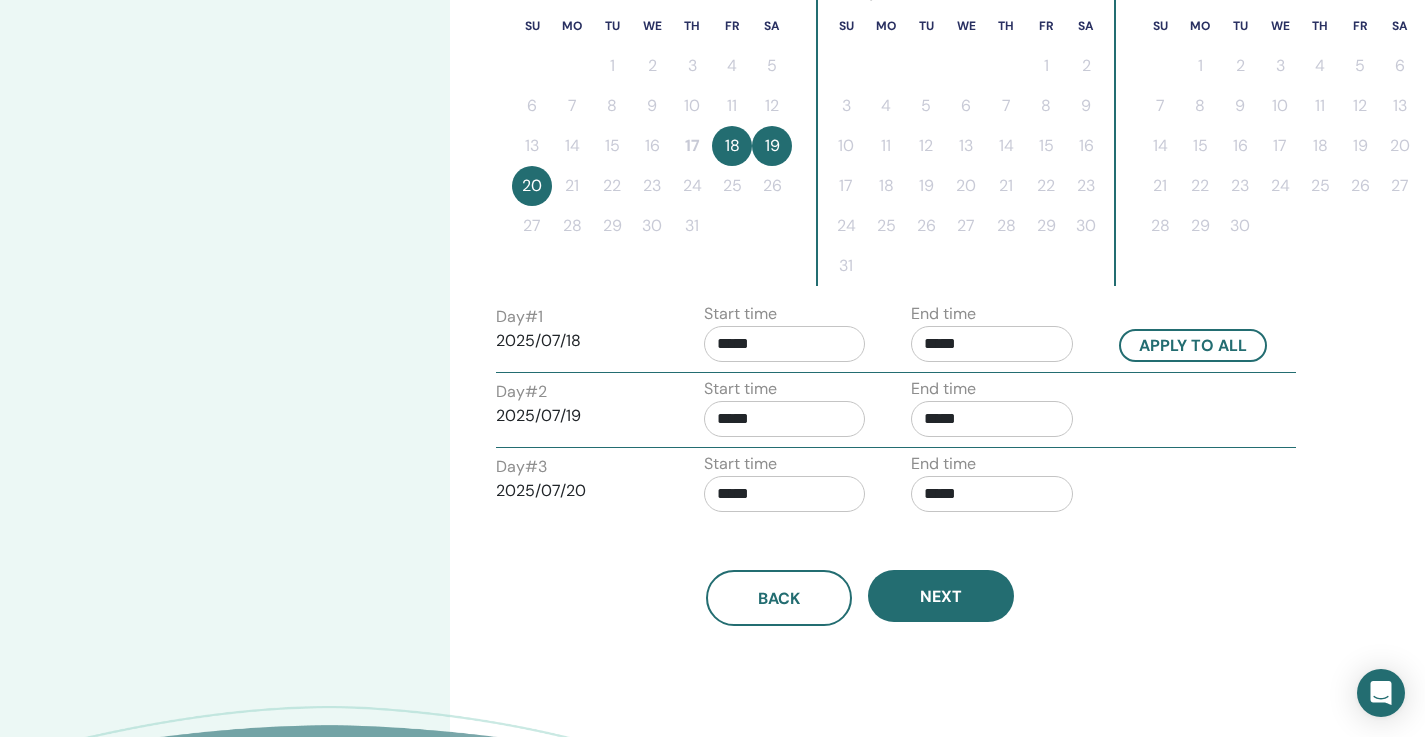 scroll, scrollTop: 576, scrollLeft: 0, axis: vertical 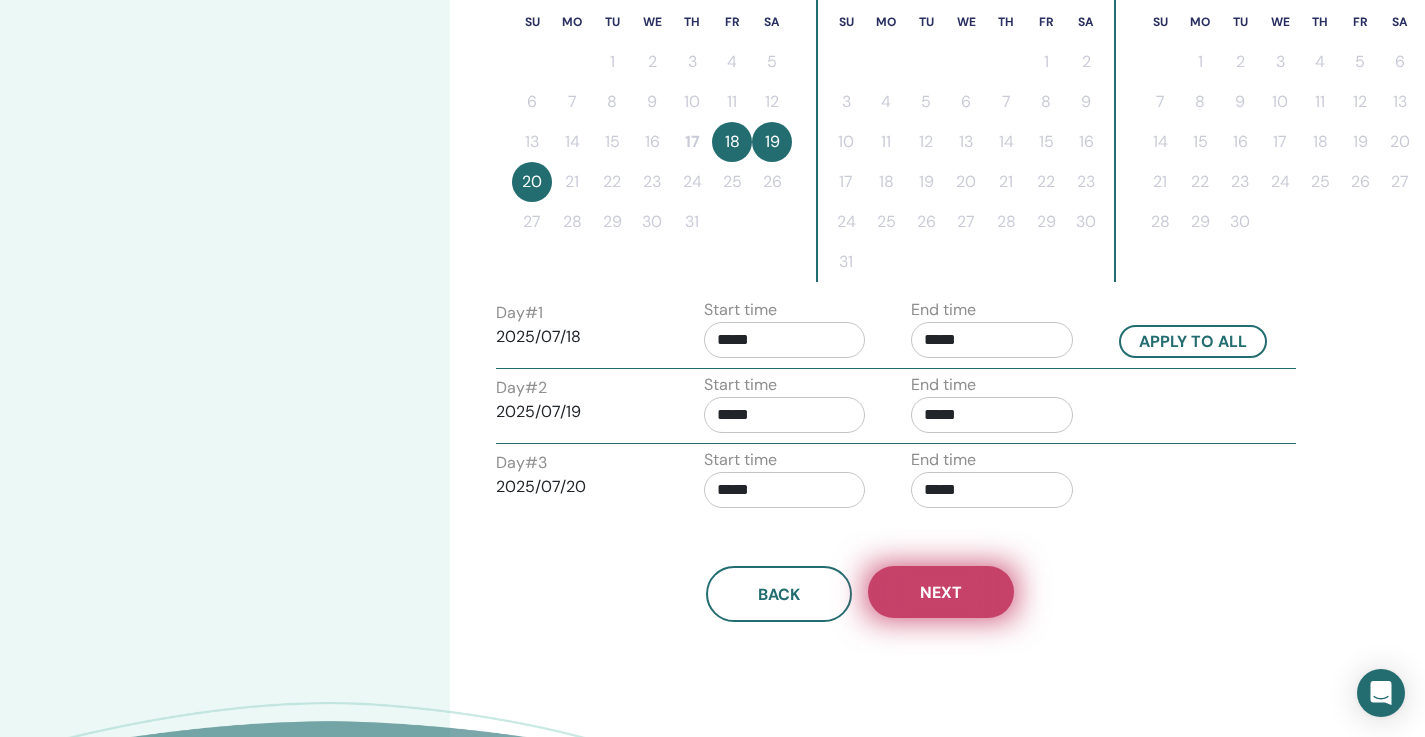 click on "Next" at bounding box center (941, 592) 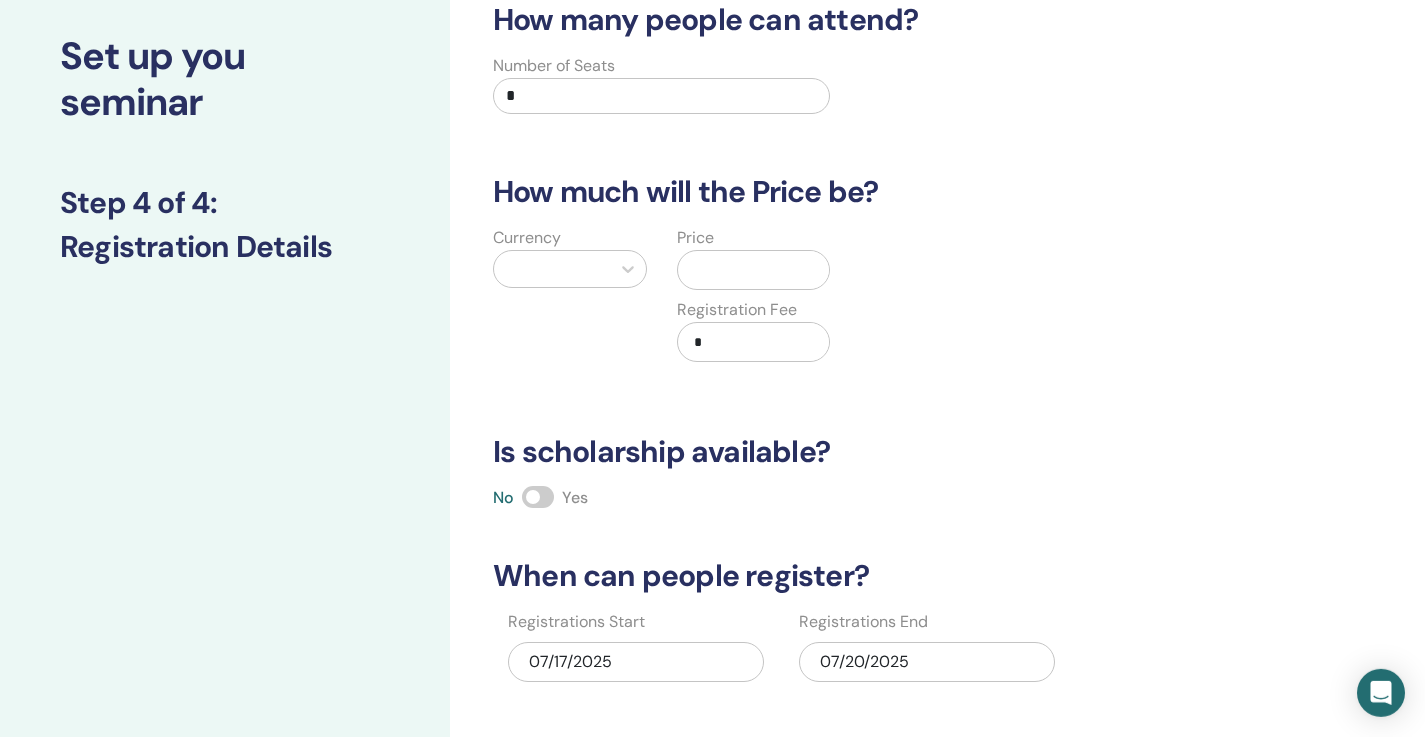 scroll, scrollTop: 144, scrollLeft: 0, axis: vertical 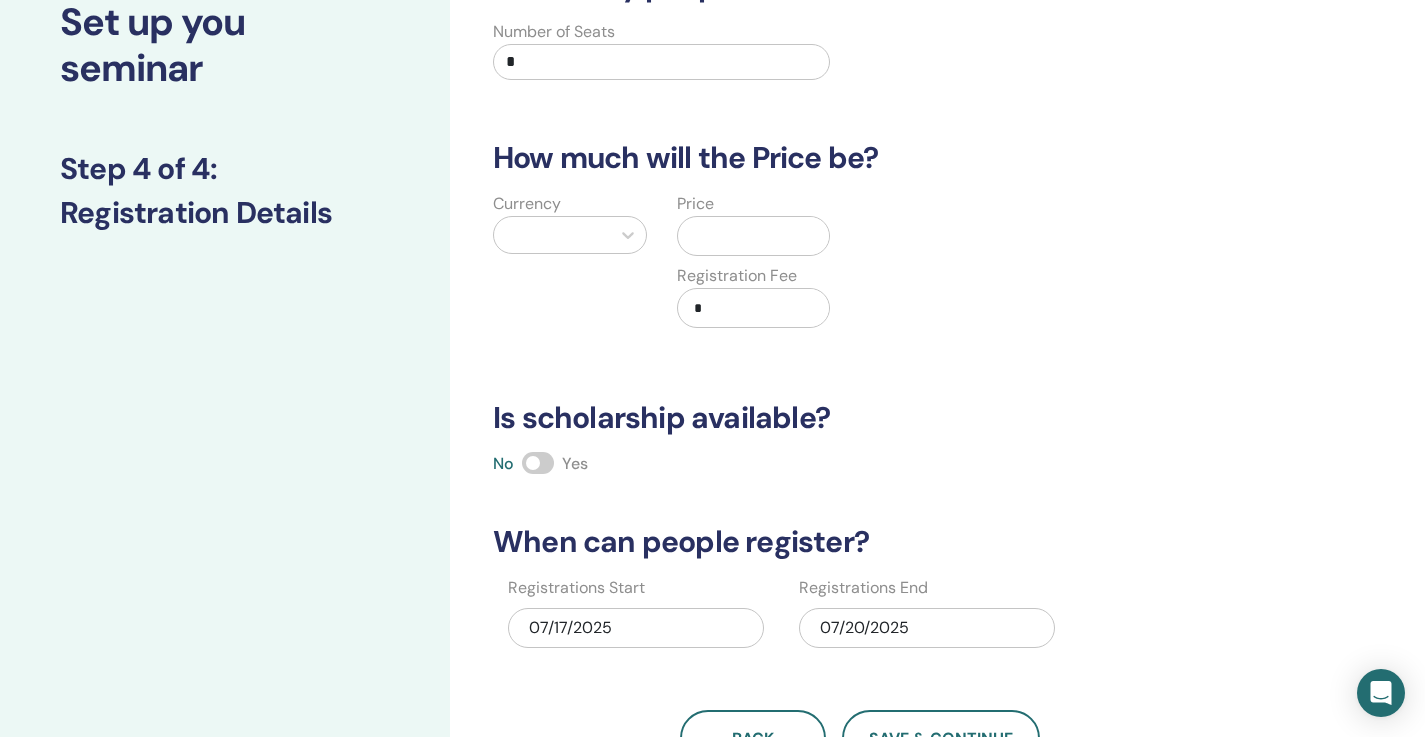 click at bounding box center (552, 235) 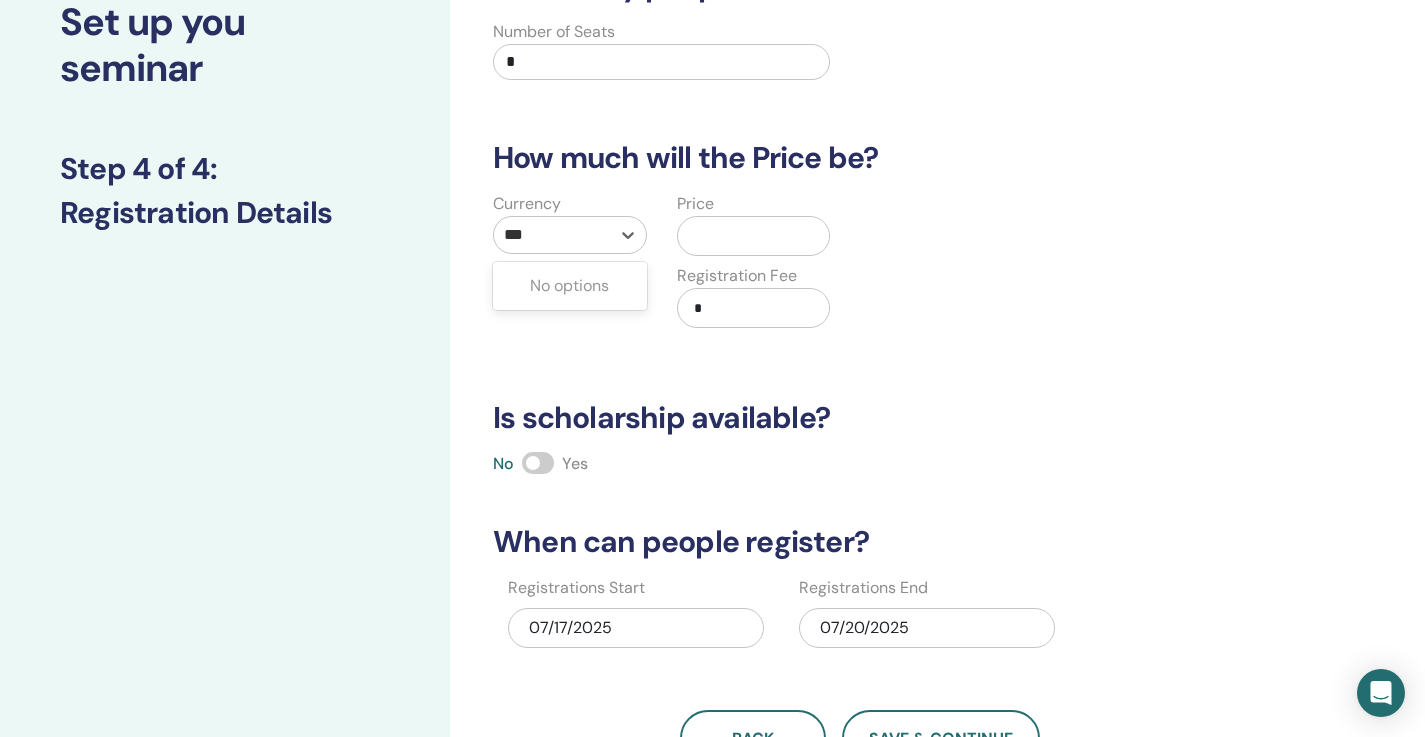 type on "**" 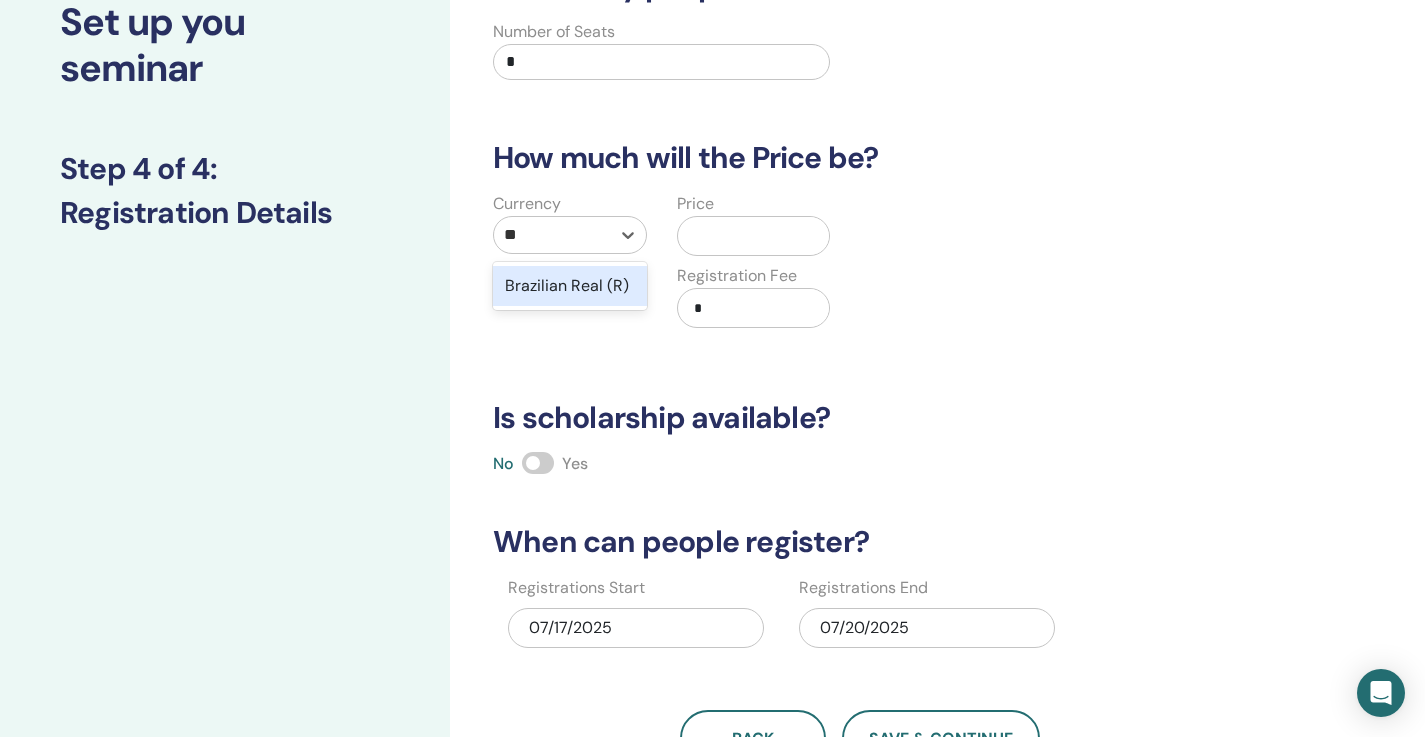 click on "Brazilian Real (R)" at bounding box center [570, 286] 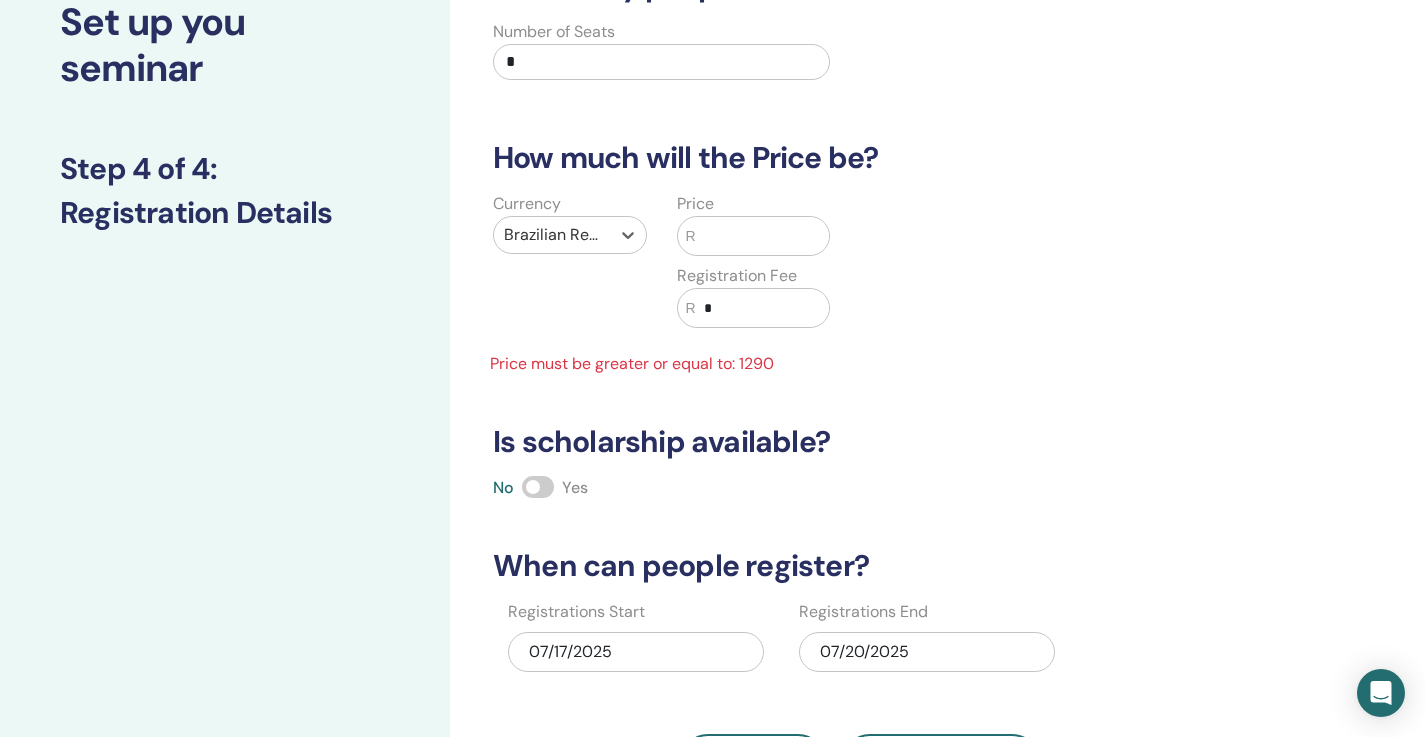click at bounding box center [762, 236] 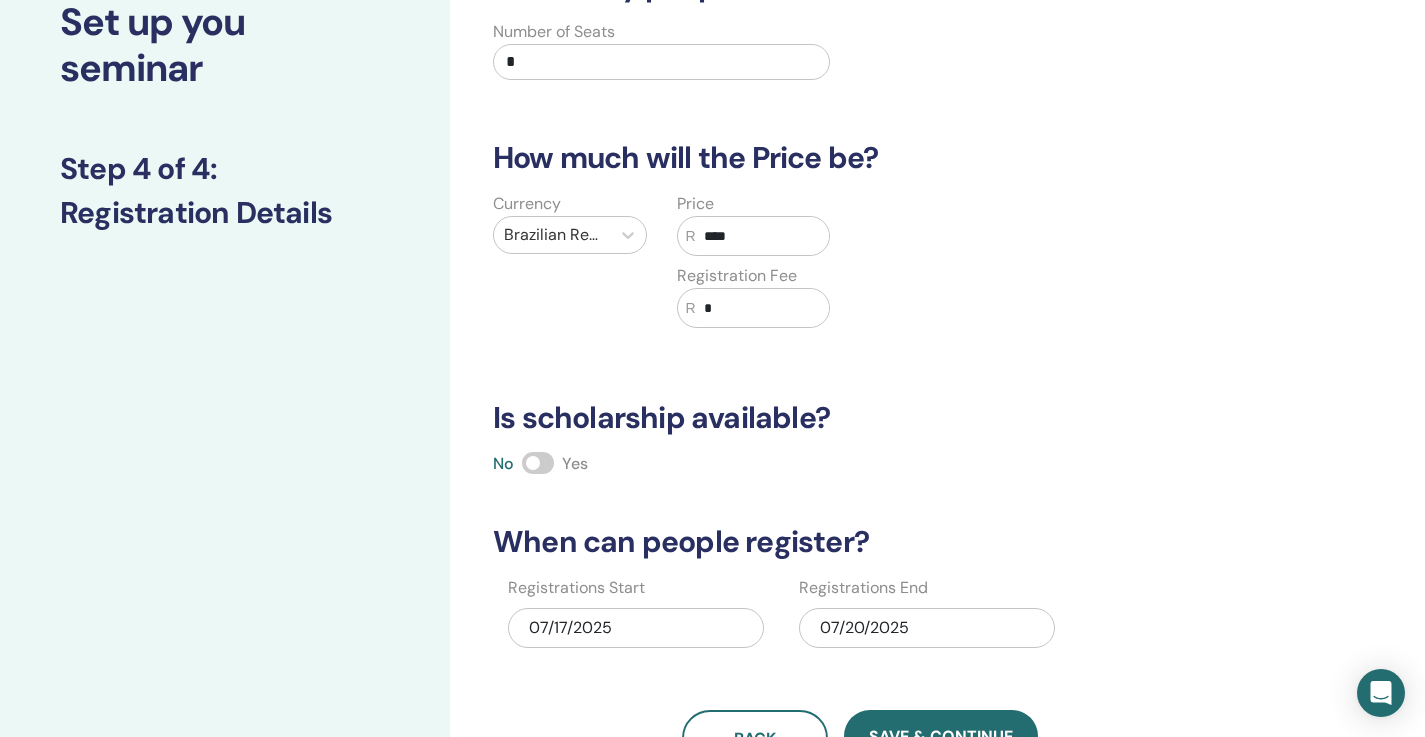 type on "****" 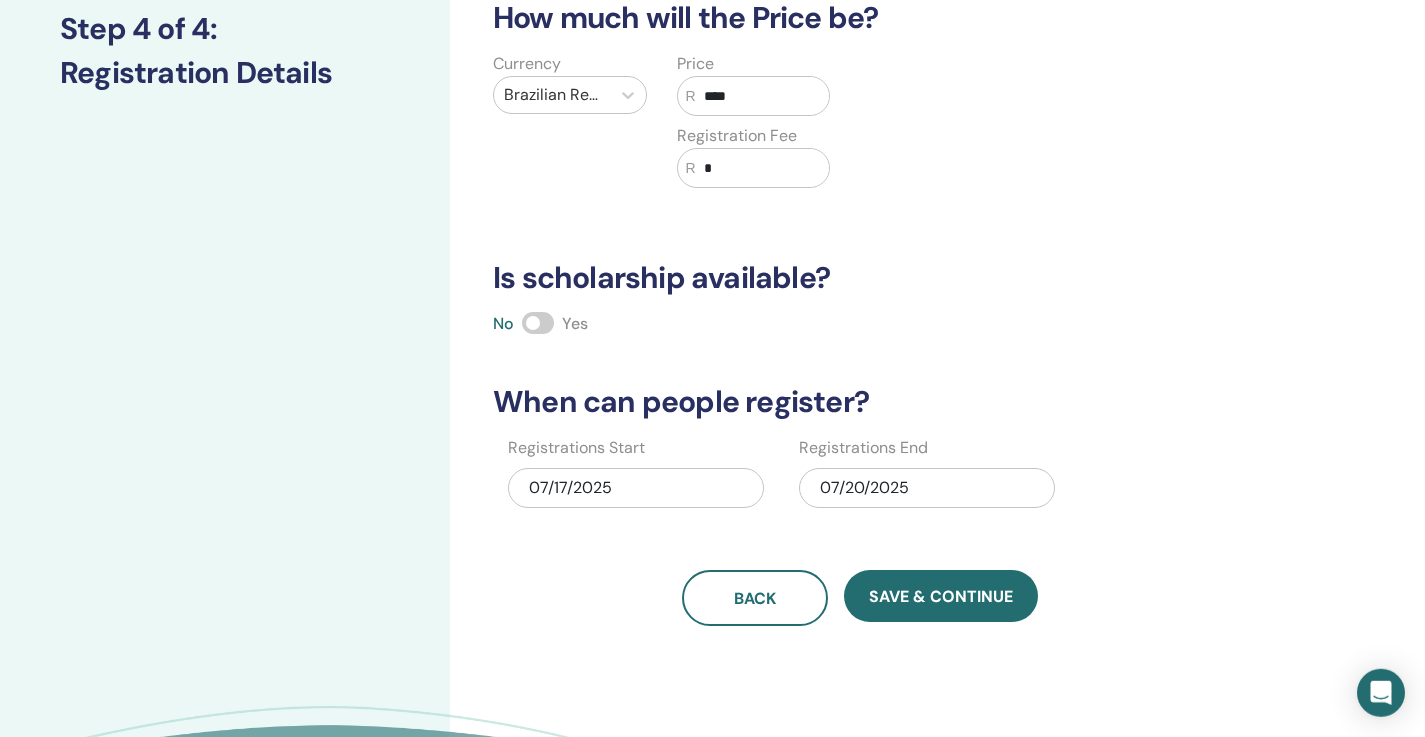 scroll, scrollTop: 288, scrollLeft: 0, axis: vertical 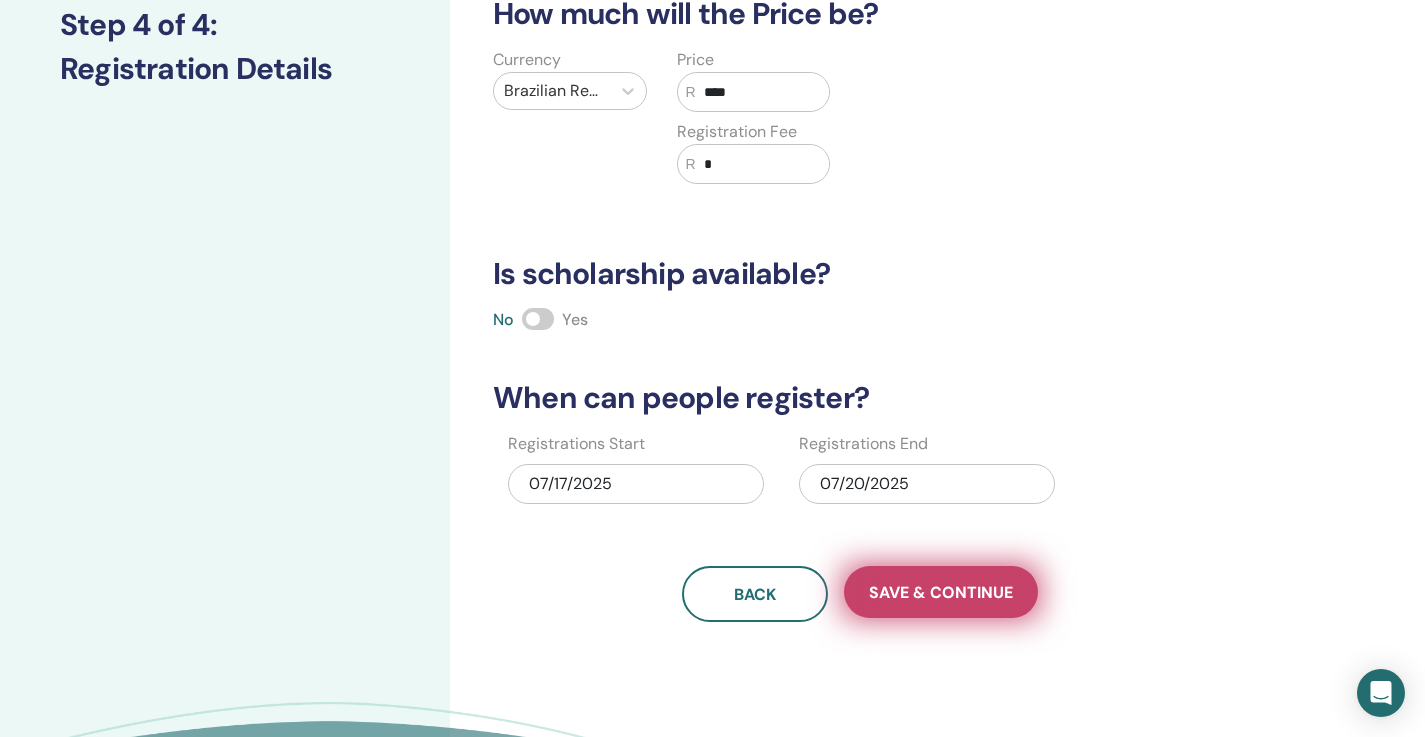 click on "Save & Continue" at bounding box center (941, 592) 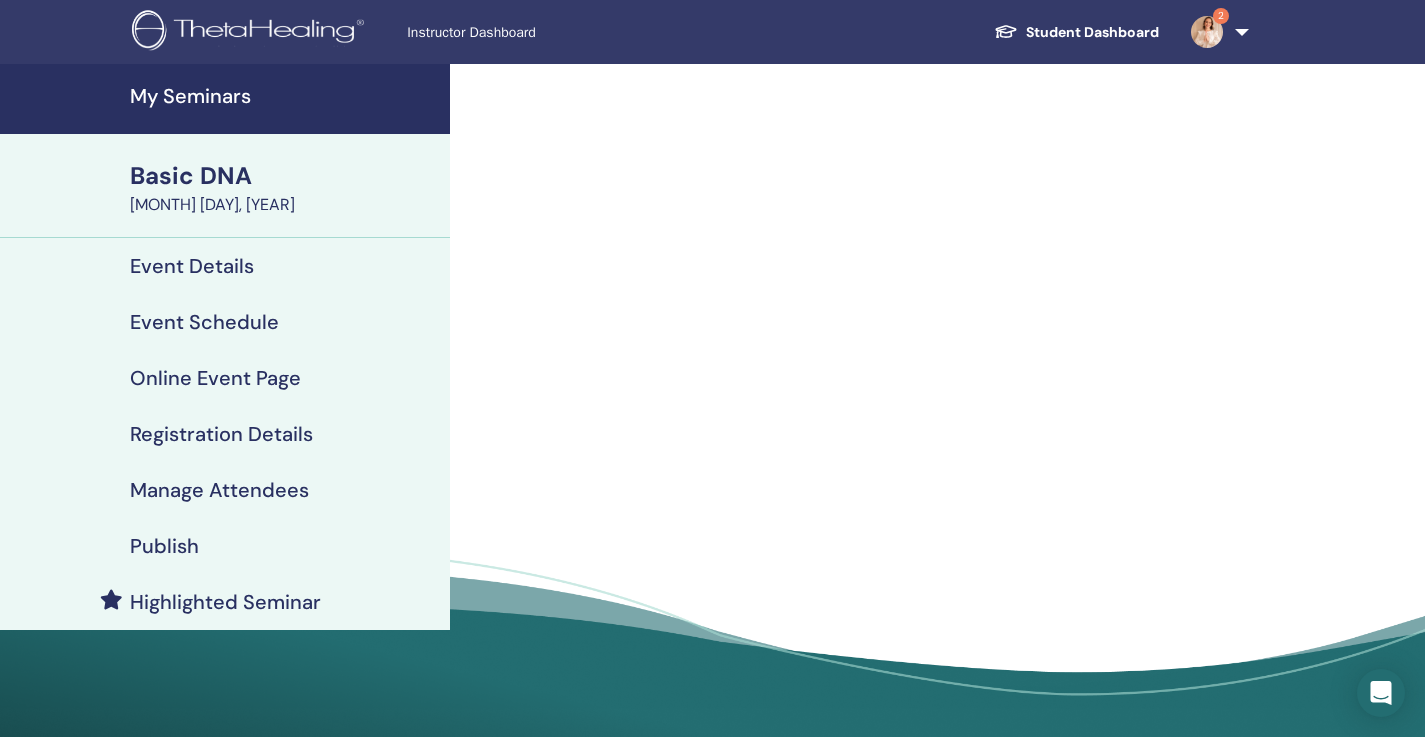 scroll, scrollTop: 0, scrollLeft: 0, axis: both 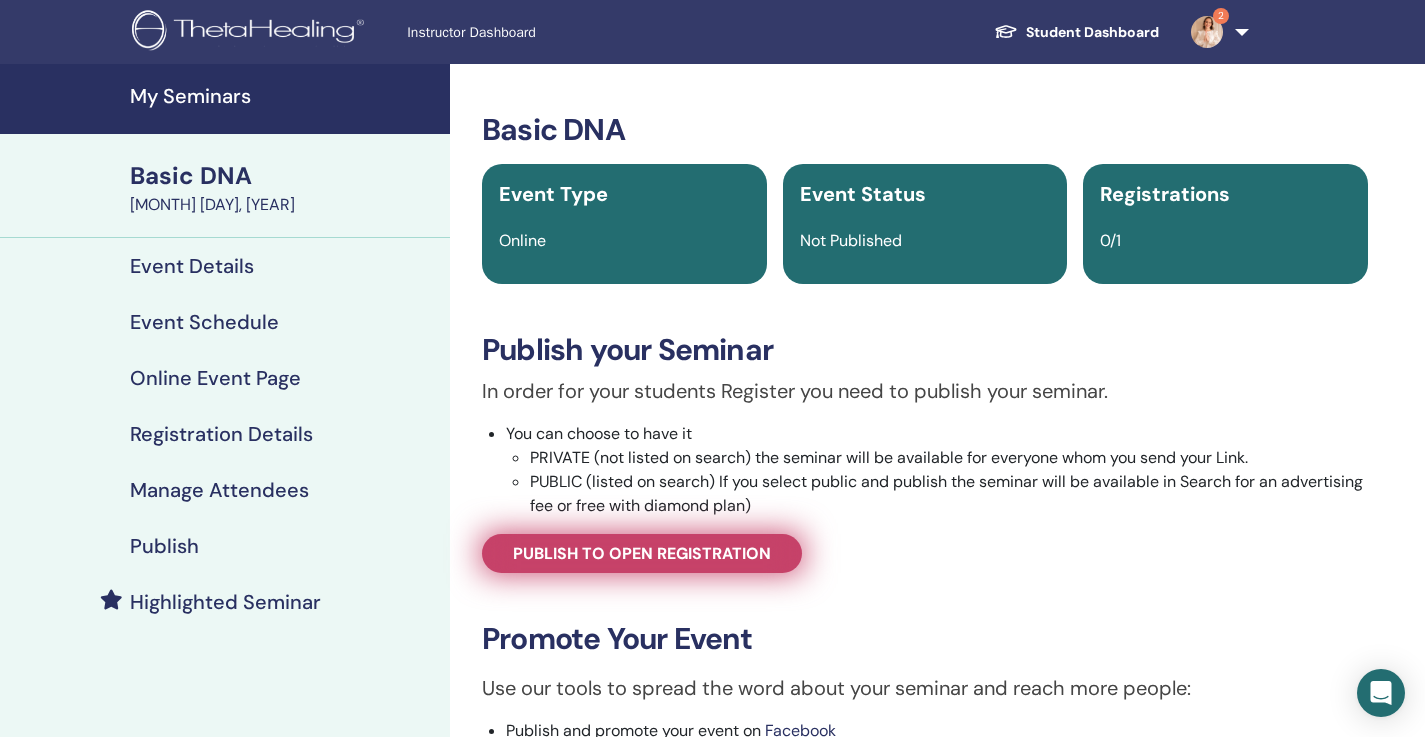 click on "Publish to open registration" at bounding box center [642, 553] 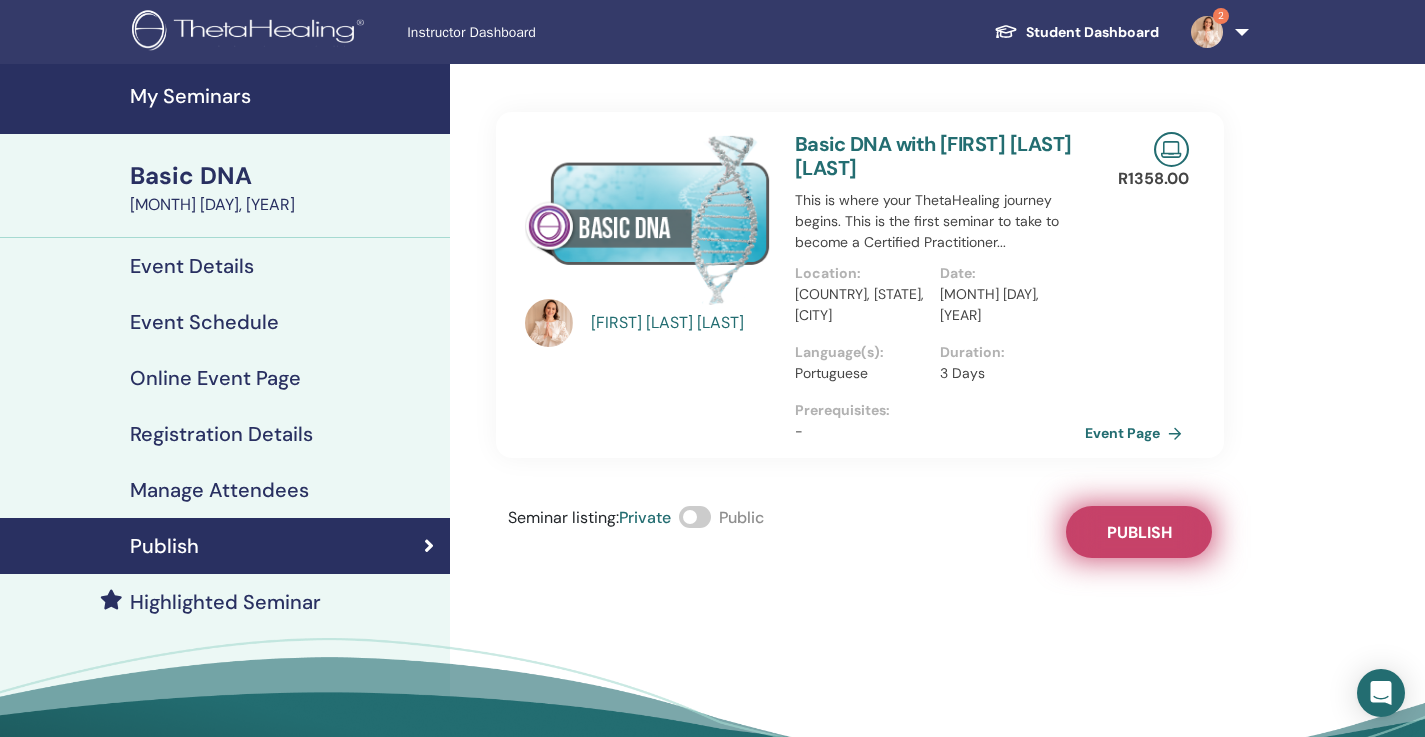 click on "Publish" at bounding box center [1139, 532] 